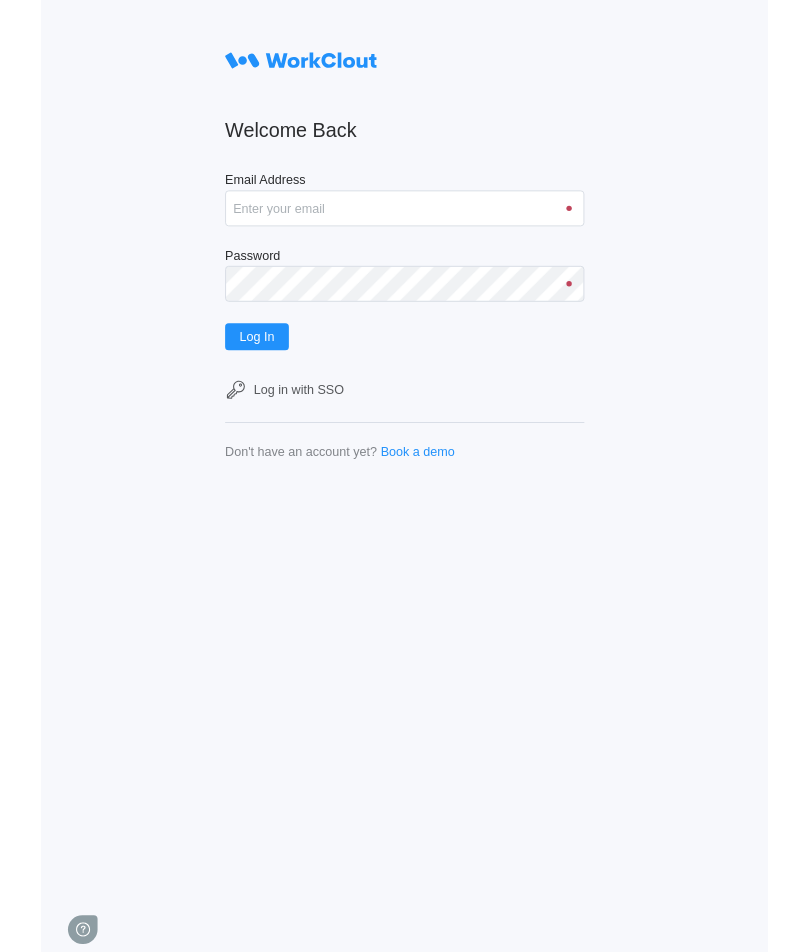 scroll, scrollTop: 0, scrollLeft: 0, axis: both 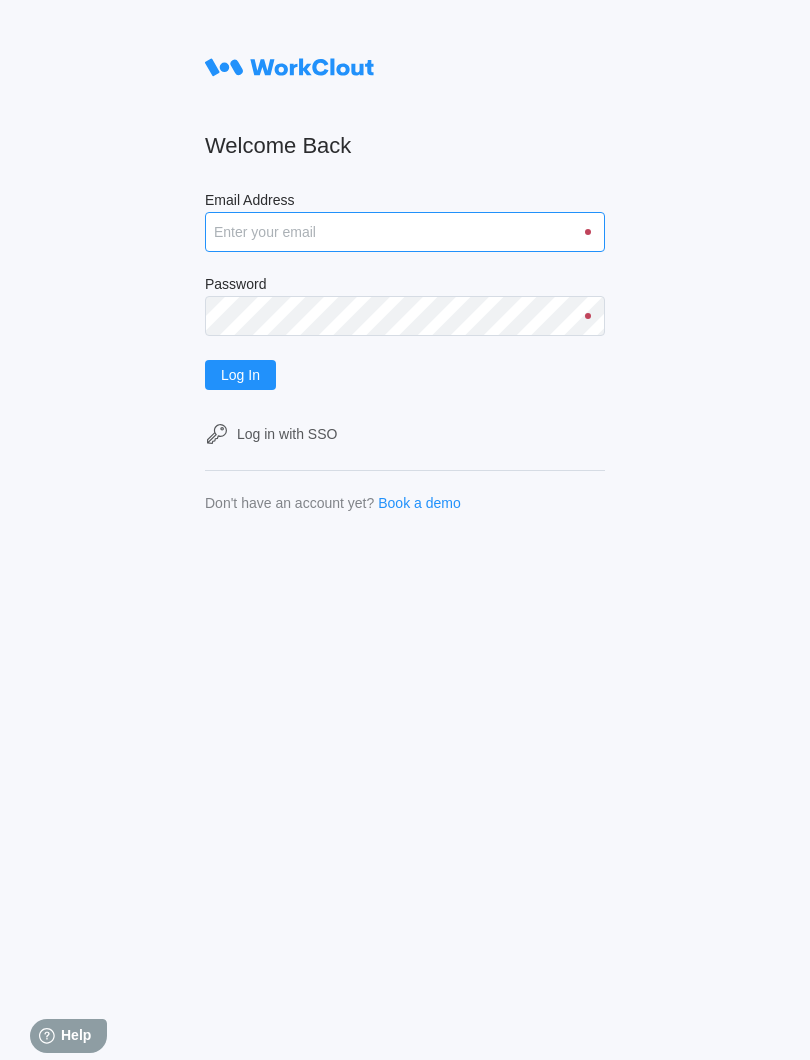 click on "Email Address" at bounding box center [405, 232] 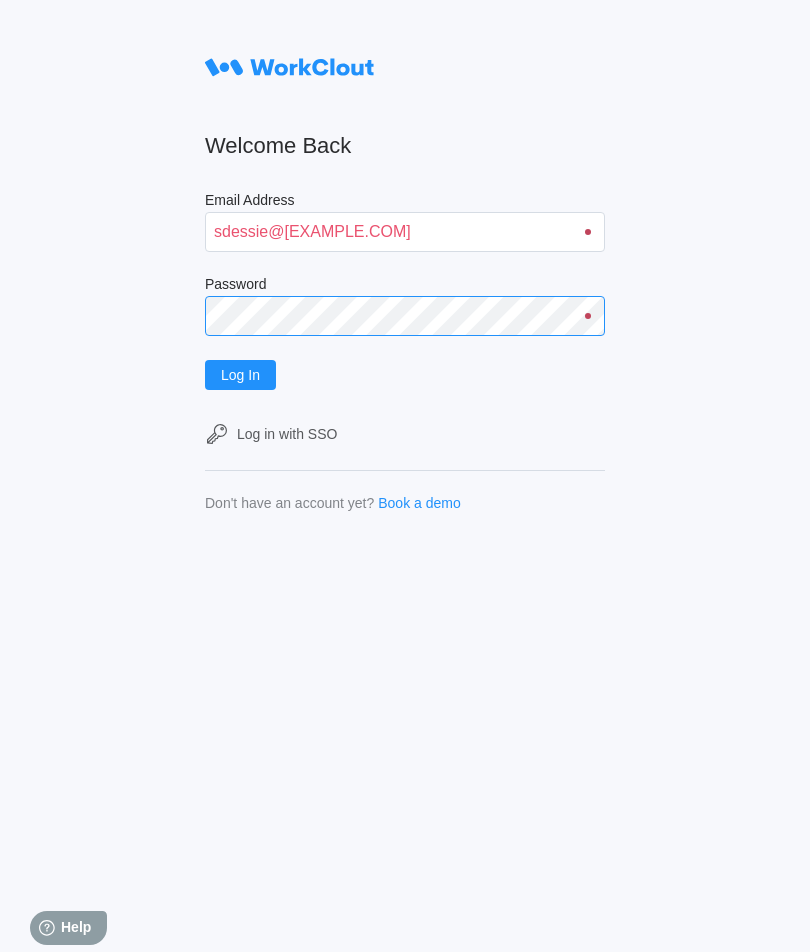 click on "Password" at bounding box center [405, 306] 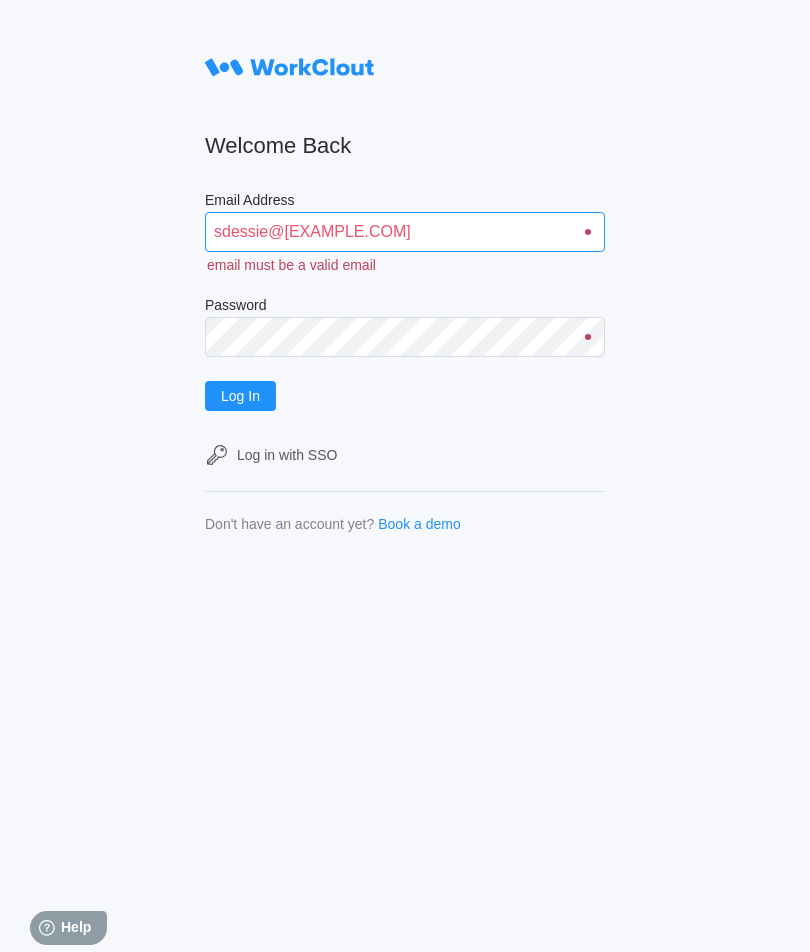 click on "sdessie@mailinator" at bounding box center (405, 232) 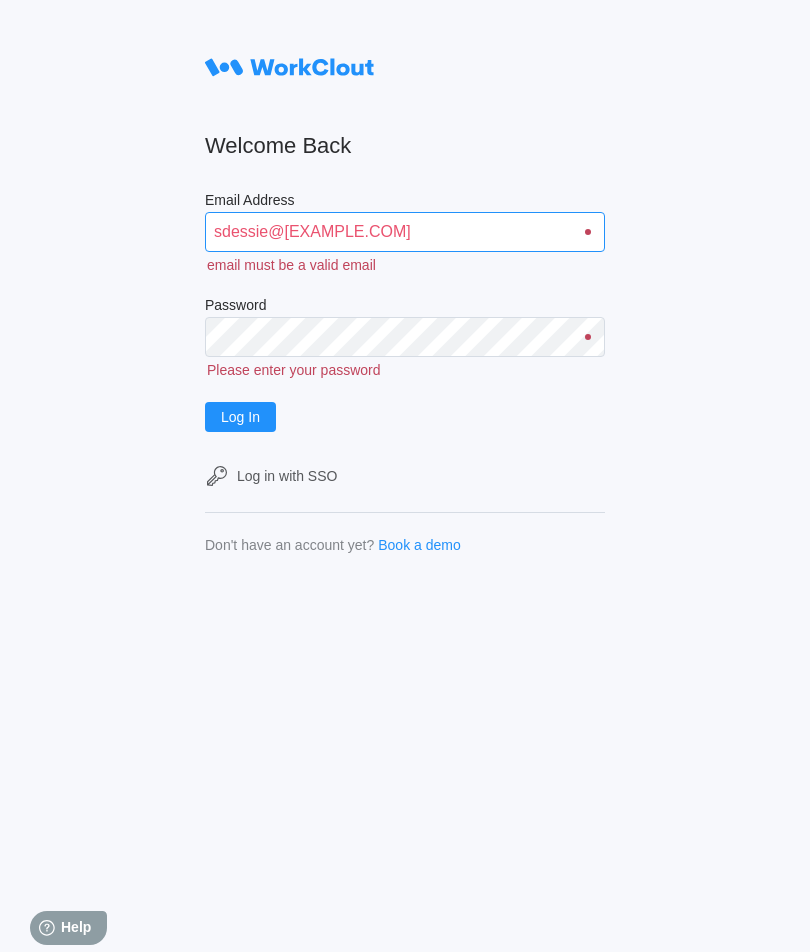 click on "sdessie@mailinator" at bounding box center (405, 232) 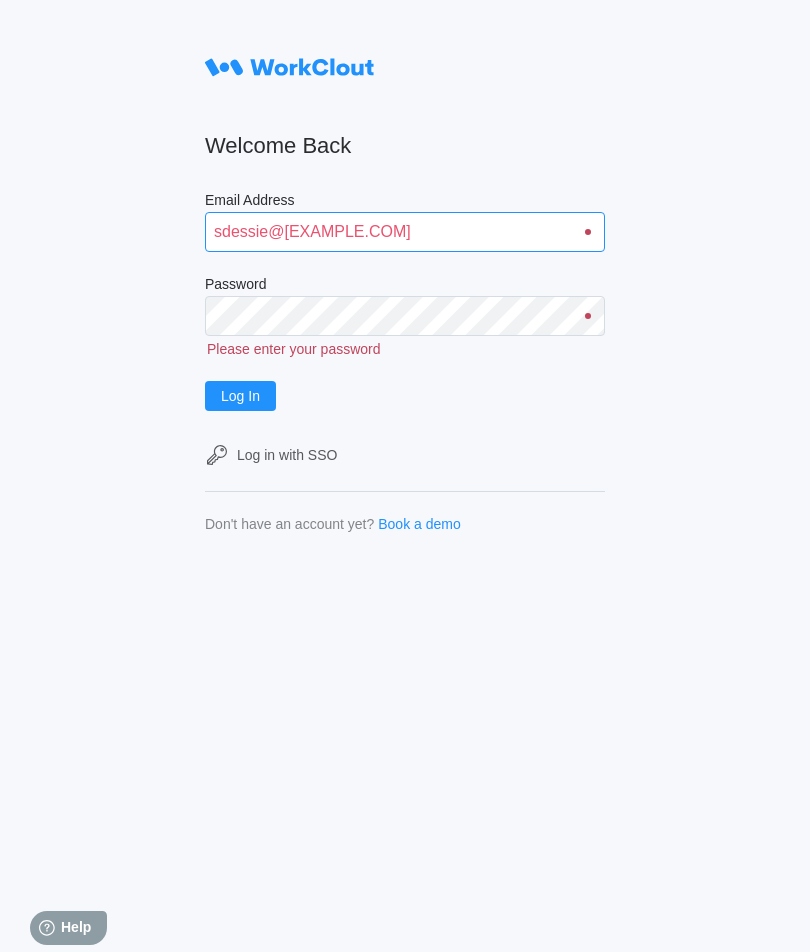 type on "sdessie@mailinator.com" 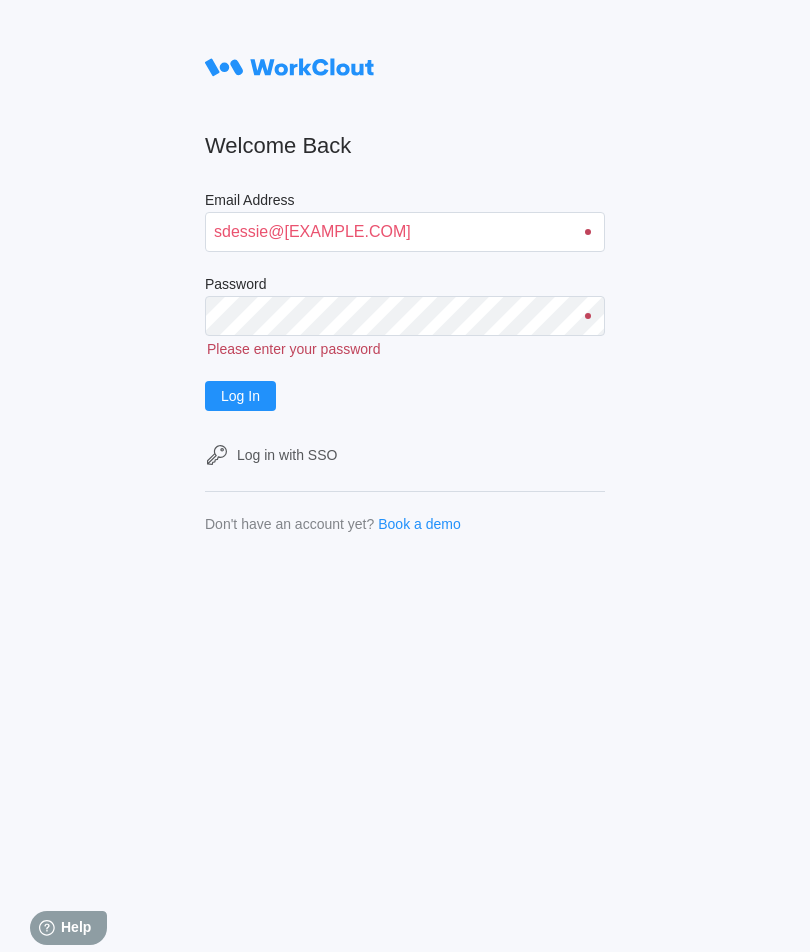 click on "Password" at bounding box center (405, 286) 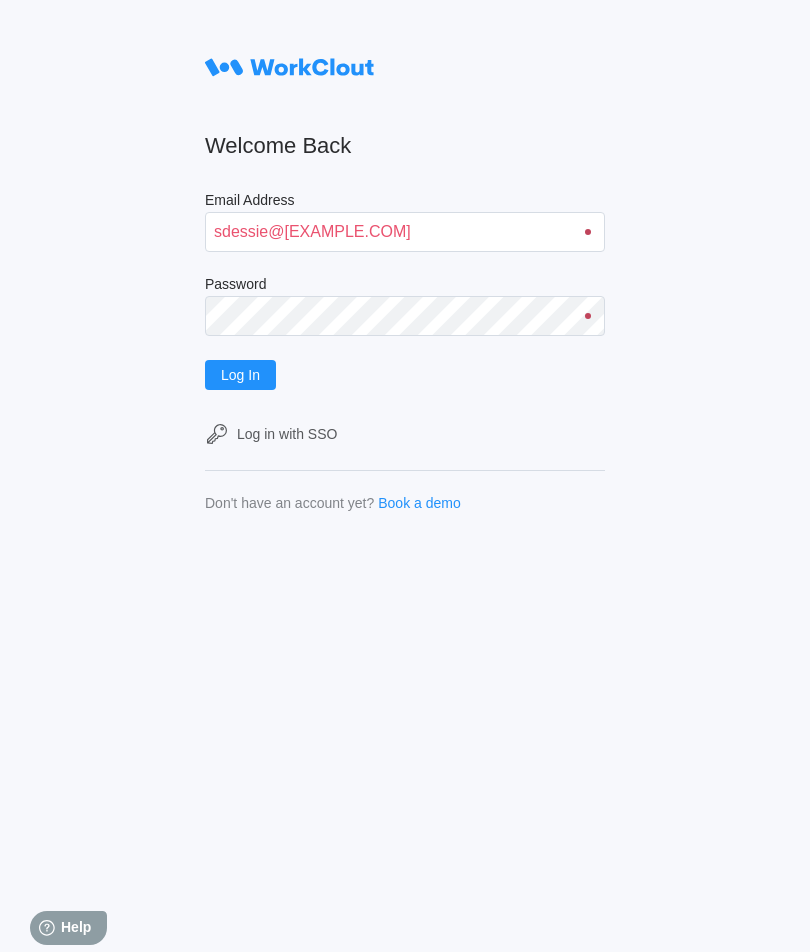click on "Log In" at bounding box center [240, 375] 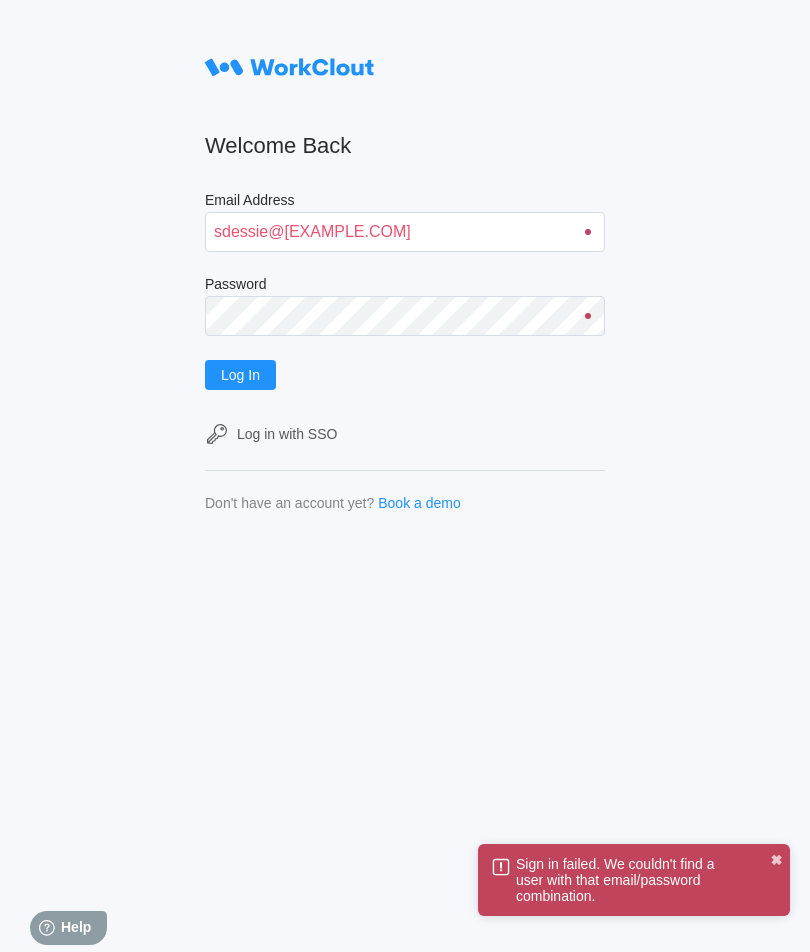 click on "Welcome Back Email Address sdessie@mailinator.com Password Log In Log in with SSO Don't have an account yet?  Book a demo" at bounding box center [405, 476] 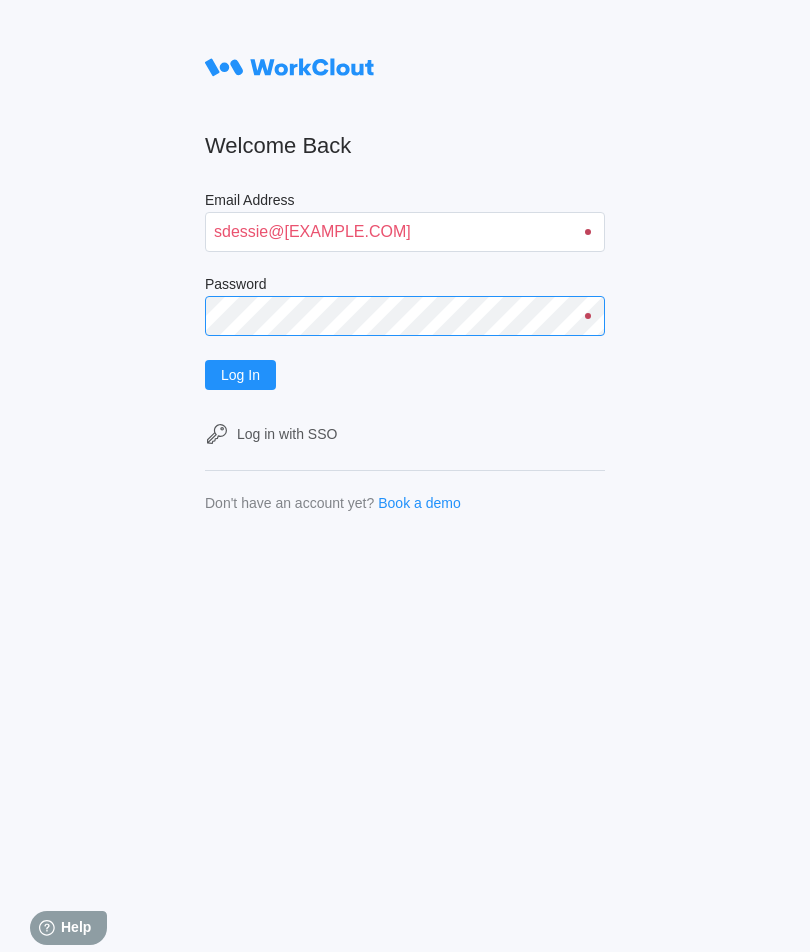 click on "Log In" at bounding box center [240, 375] 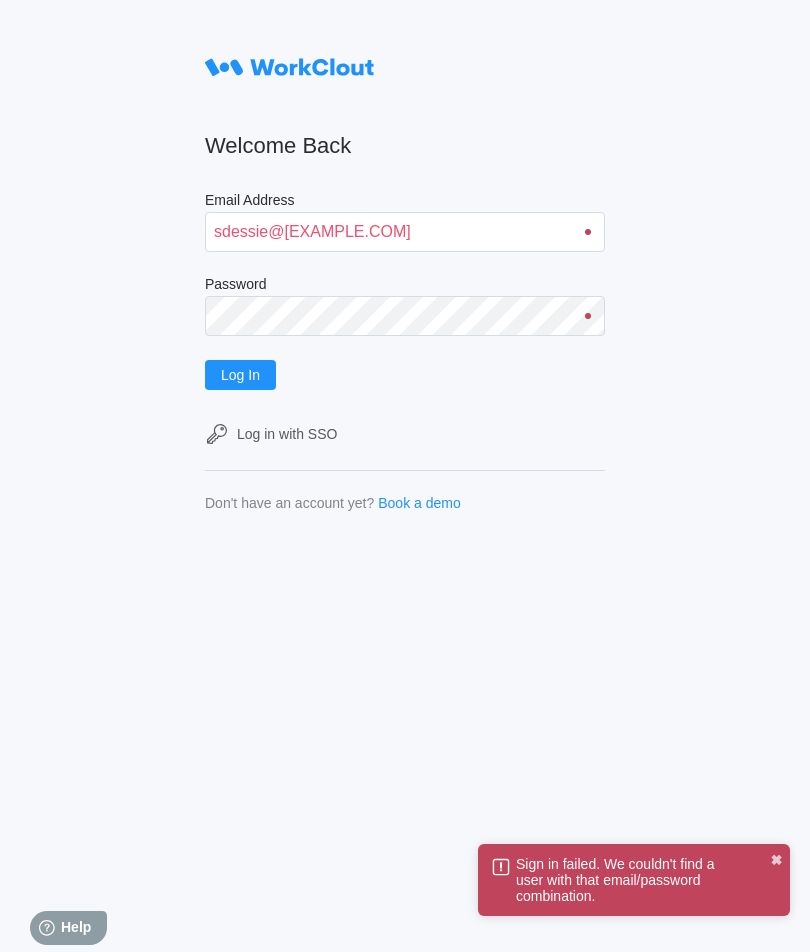 click on "Log In" at bounding box center (240, 375) 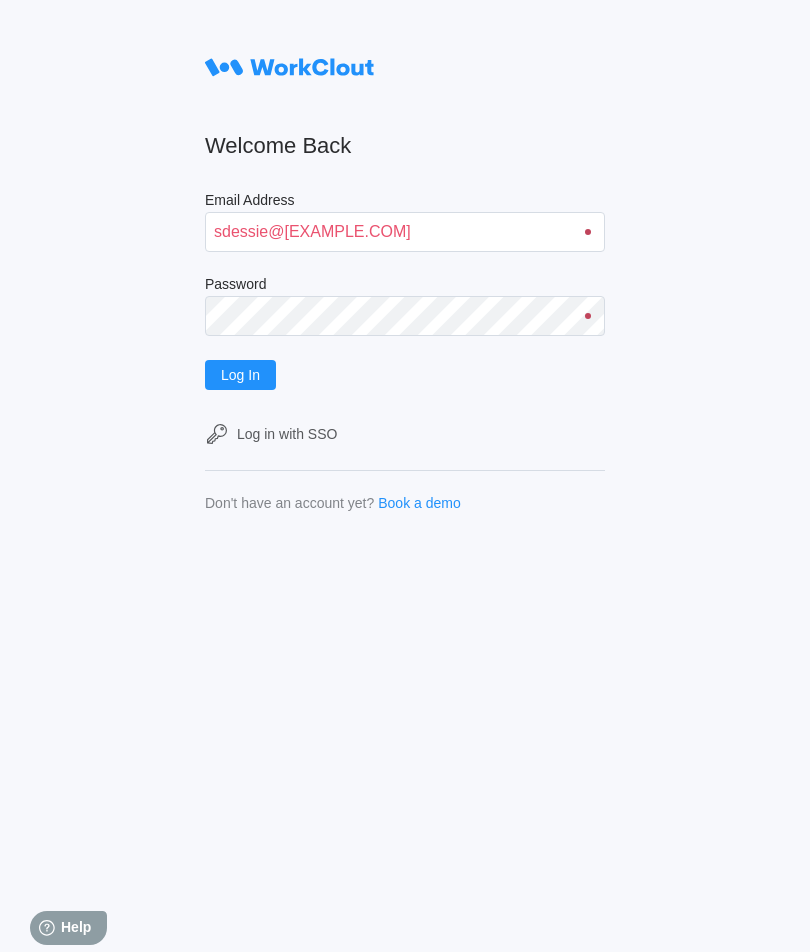 click on "Log In" at bounding box center (240, 375) 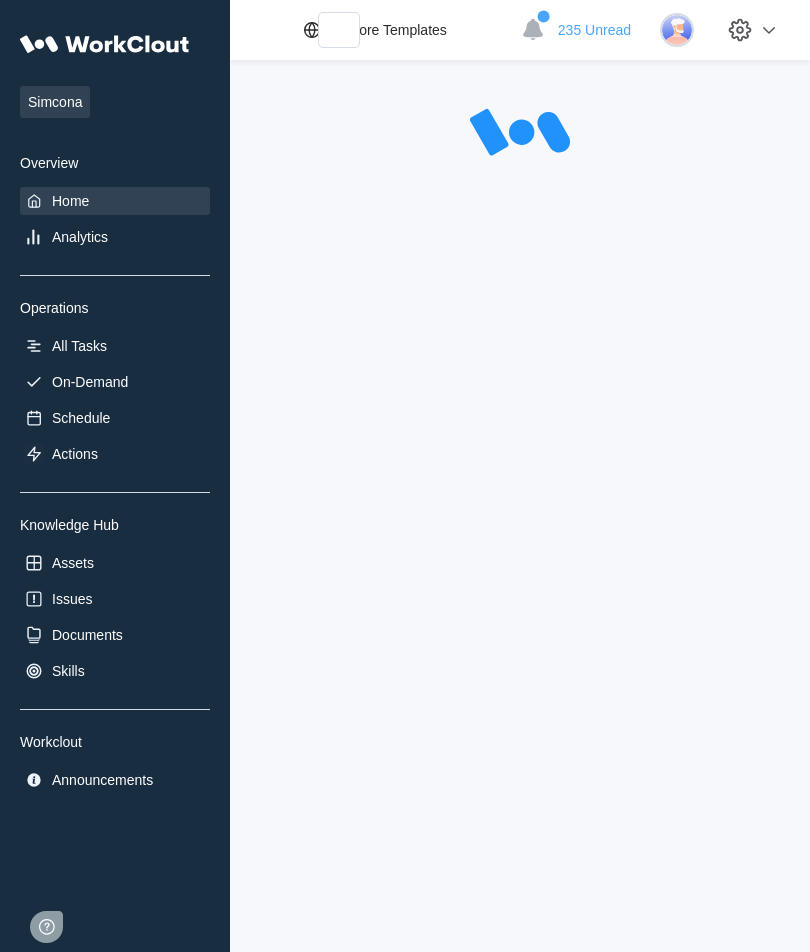 scroll, scrollTop: 0, scrollLeft: 0, axis: both 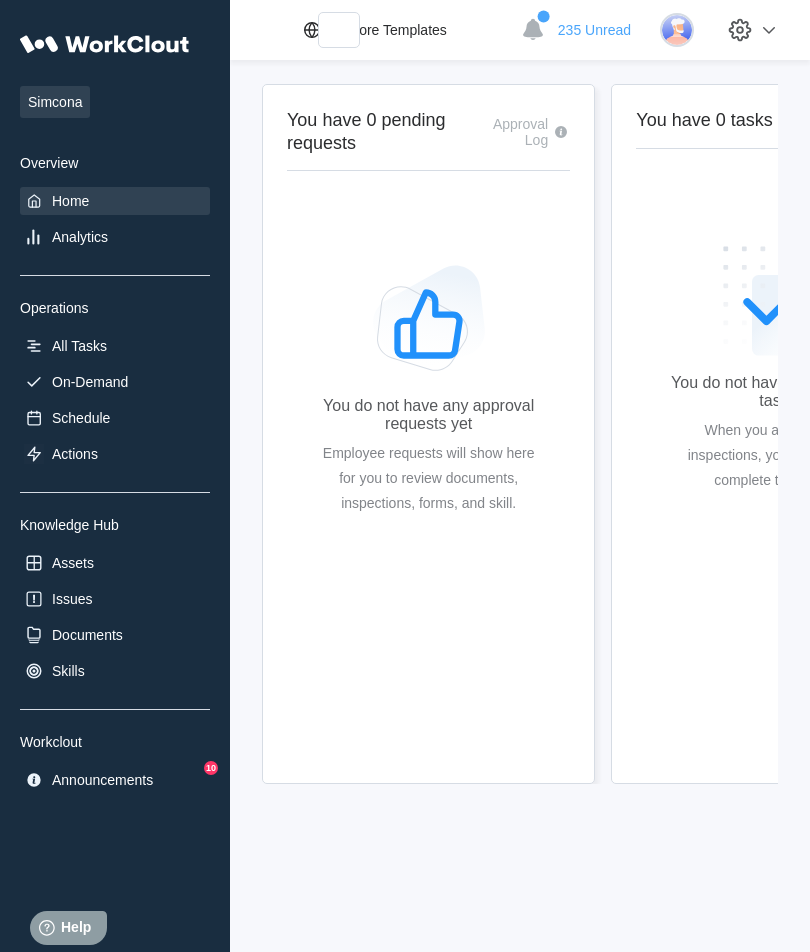 click on "Documents" at bounding box center [115, 635] 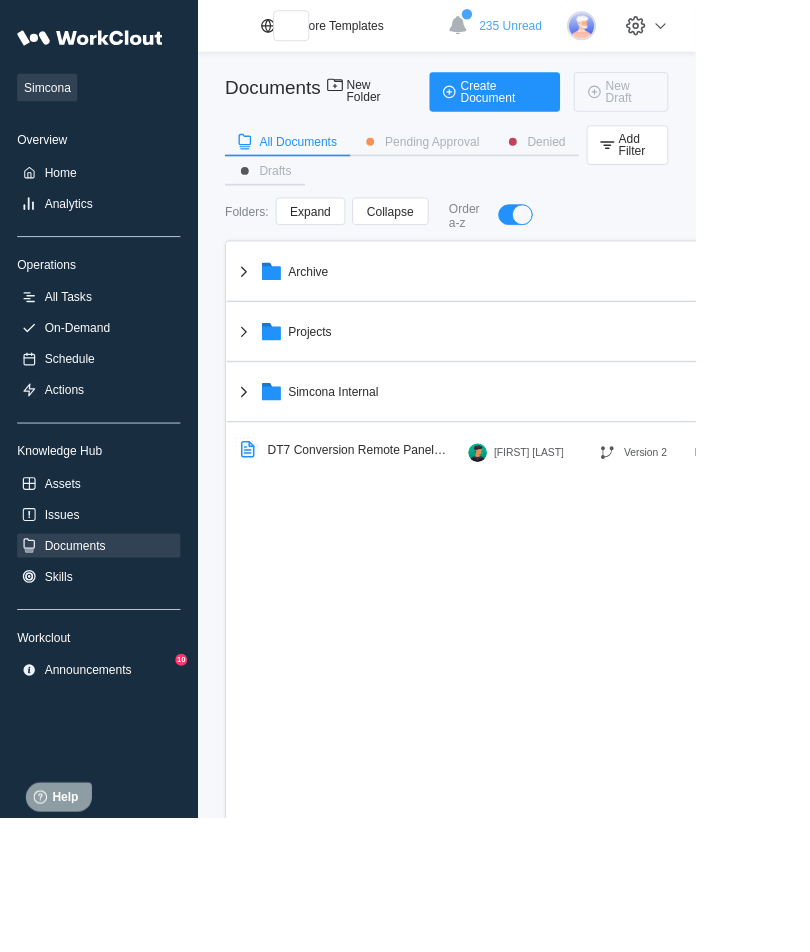 click on "Projects" at bounding box center [565, 316] 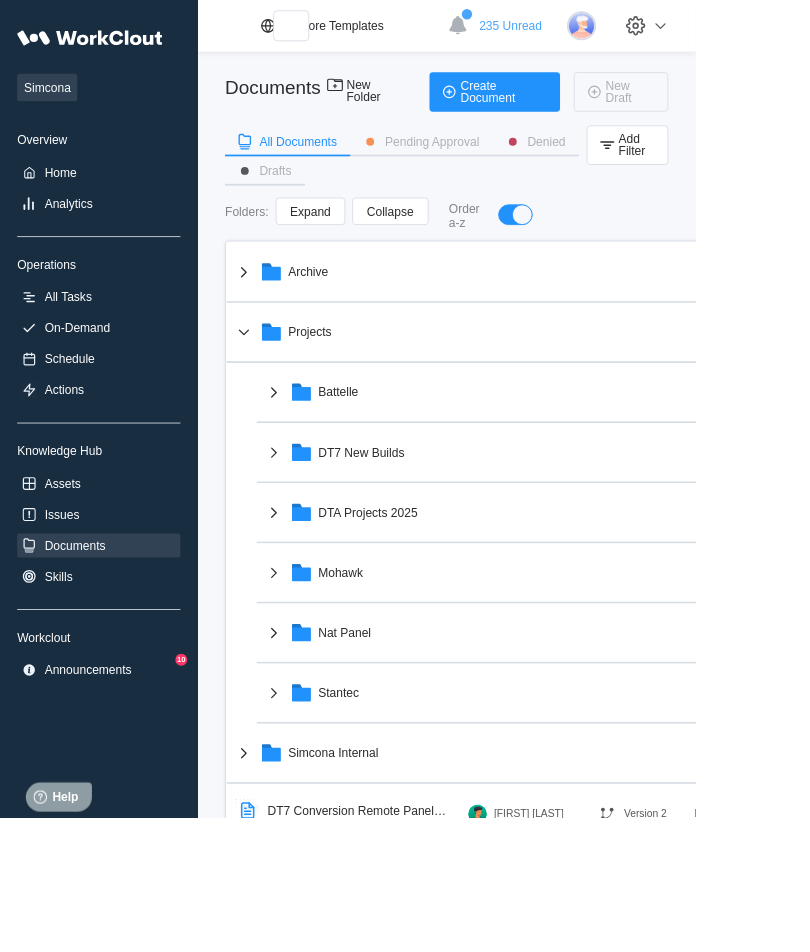 click on "DT7 New Builds" at bounding box center (565, 316) 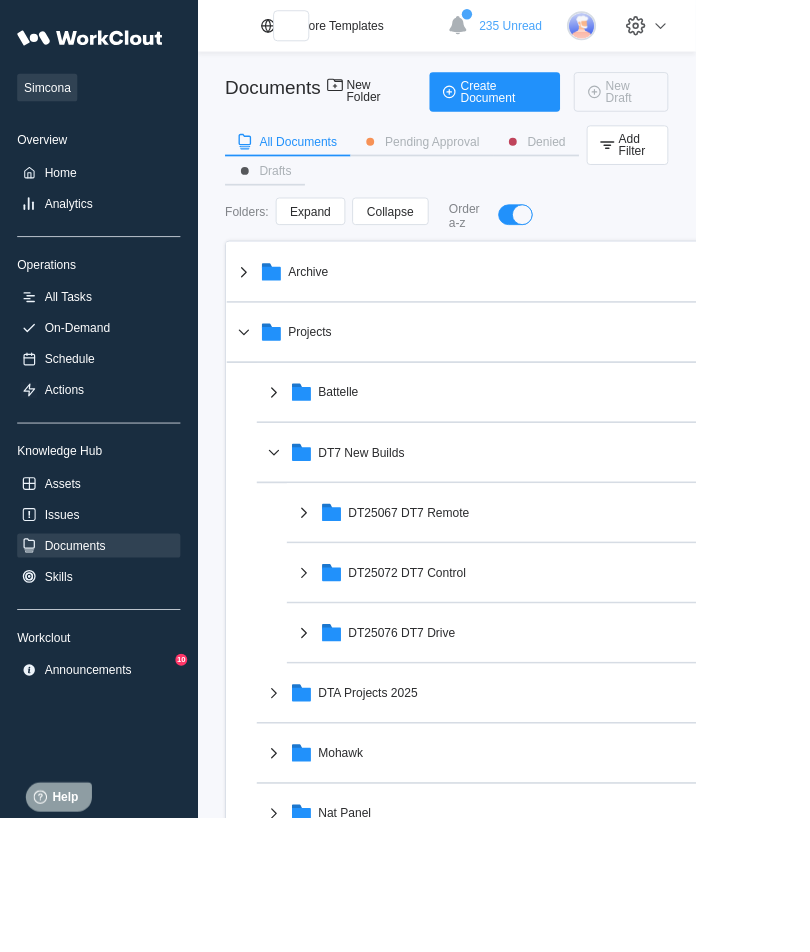 click on "DT25072 DT7 Control" at bounding box center [565, 316] 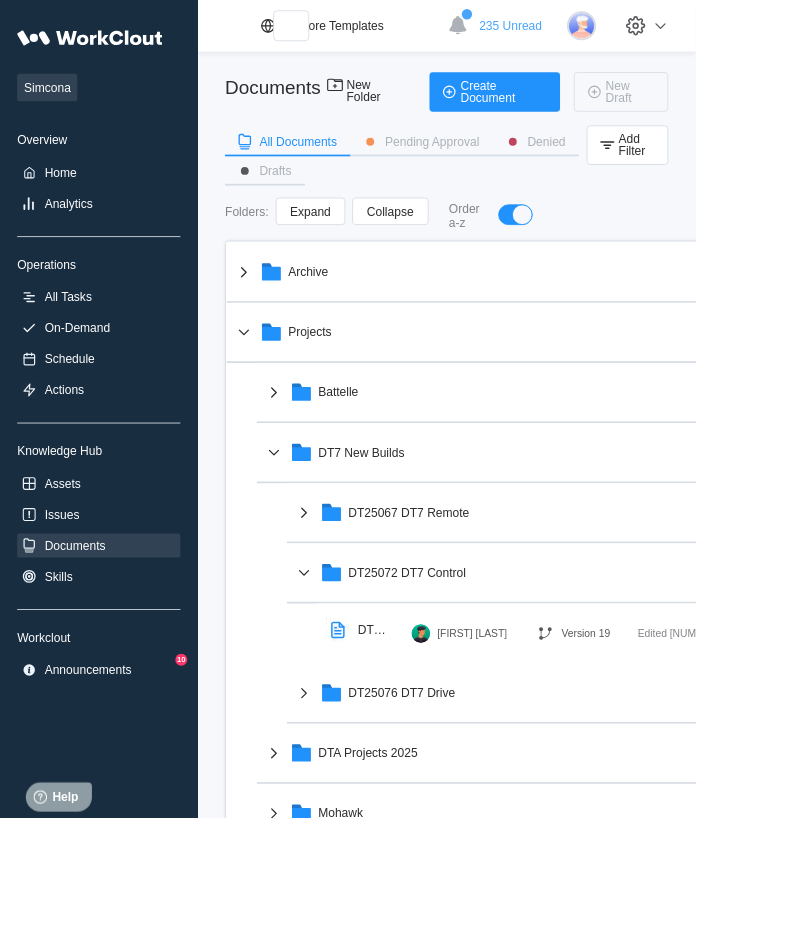 click on "DT25072 Control DT7 Build Instructions" at bounding box center [436, 733] 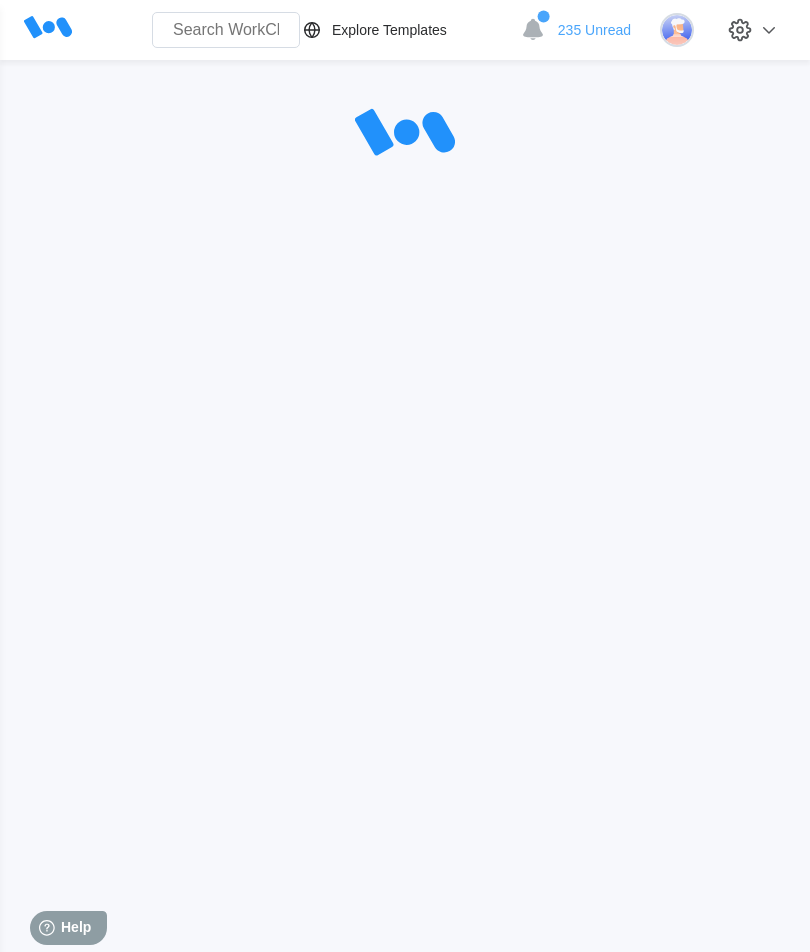 scroll, scrollTop: 2, scrollLeft: 0, axis: vertical 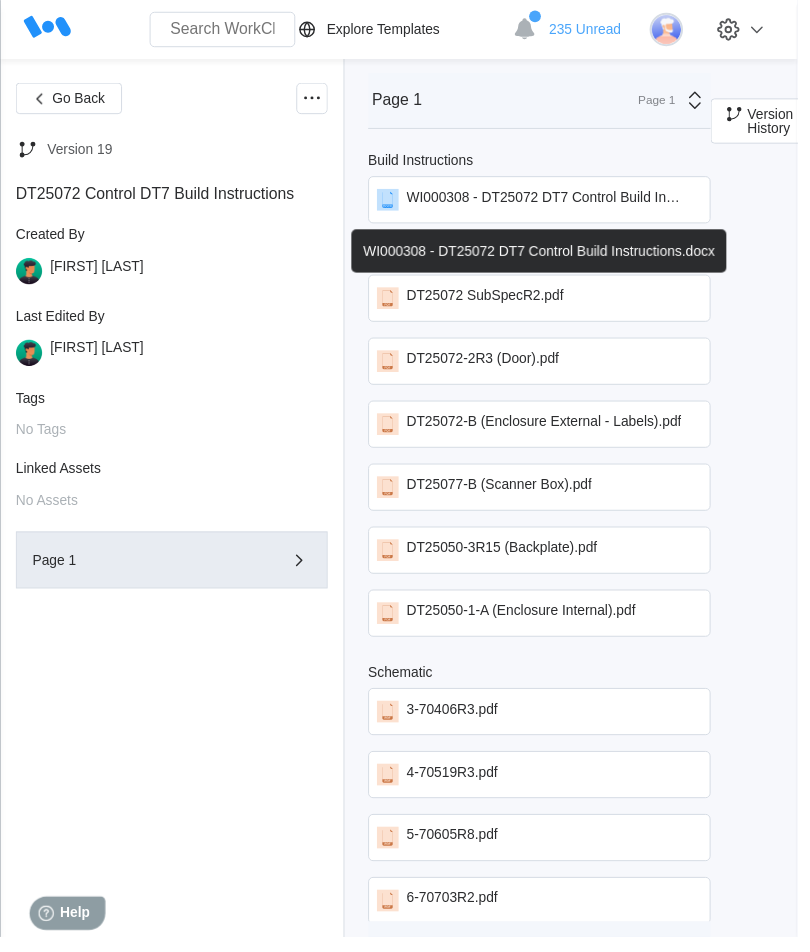 click on "WI000308 - DT25072 DT7 Control Build Instructions.docx" at bounding box center (555, 203) 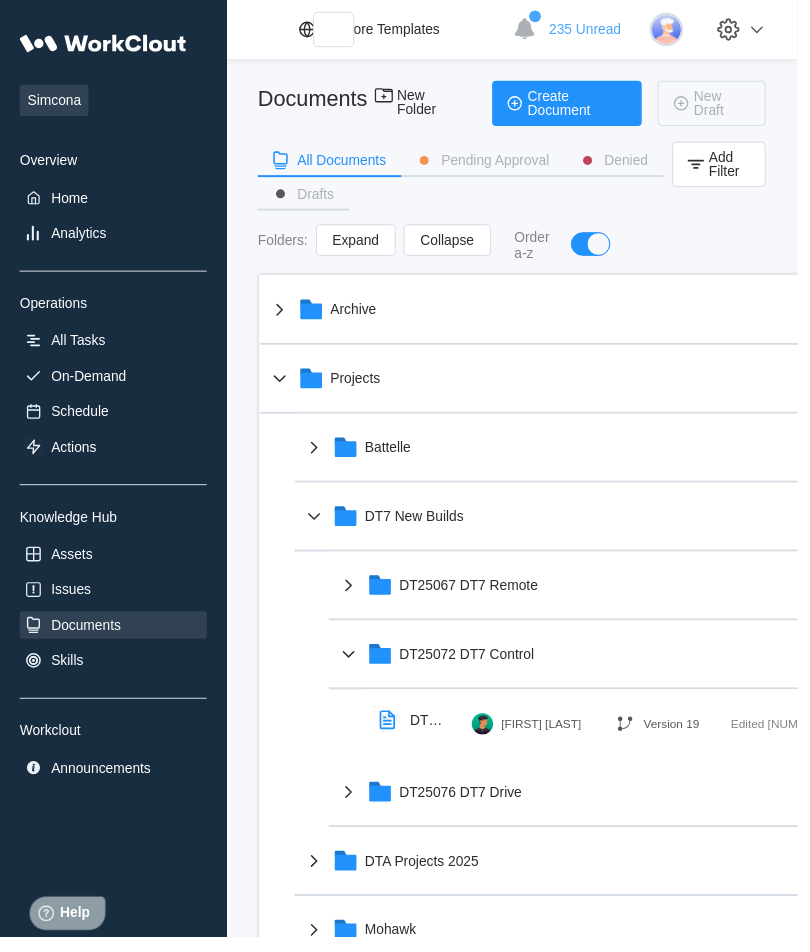 scroll, scrollTop: 0, scrollLeft: 0, axis: both 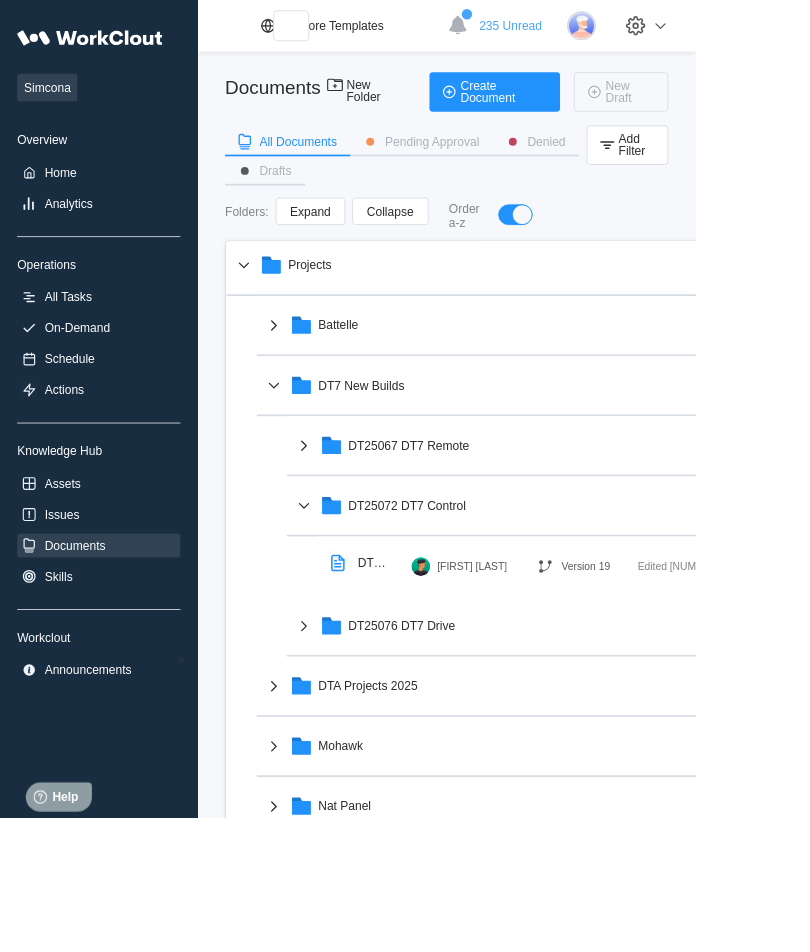 click on "DTA Projects 2025" at bounding box center (565, 239) 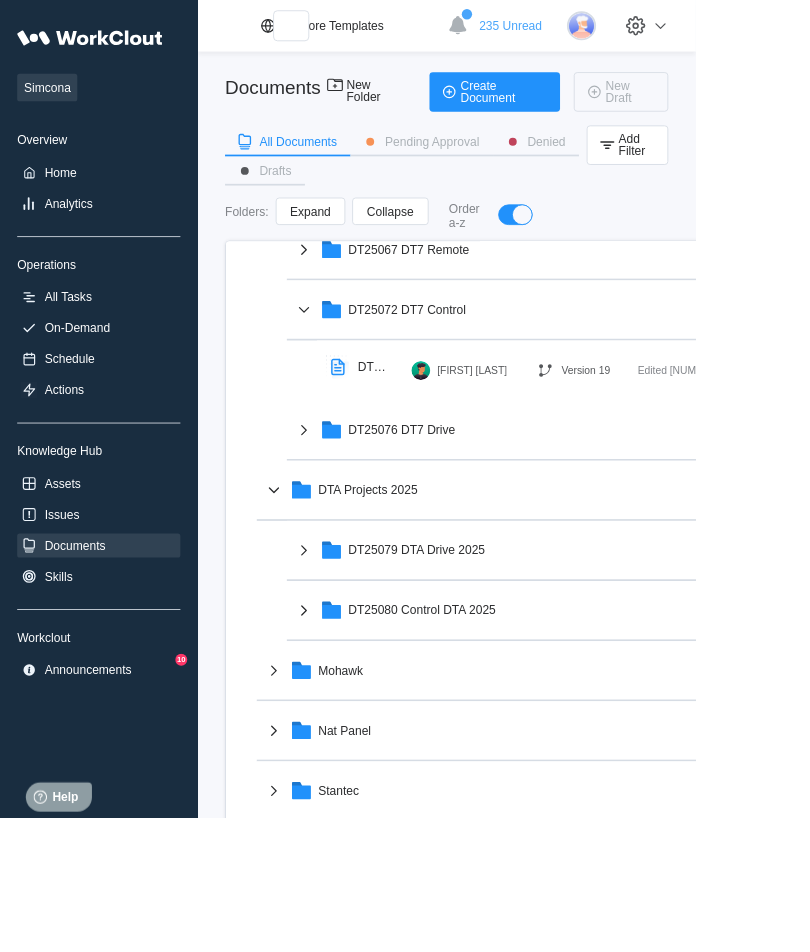 scroll, scrollTop: 313, scrollLeft: 0, axis: vertical 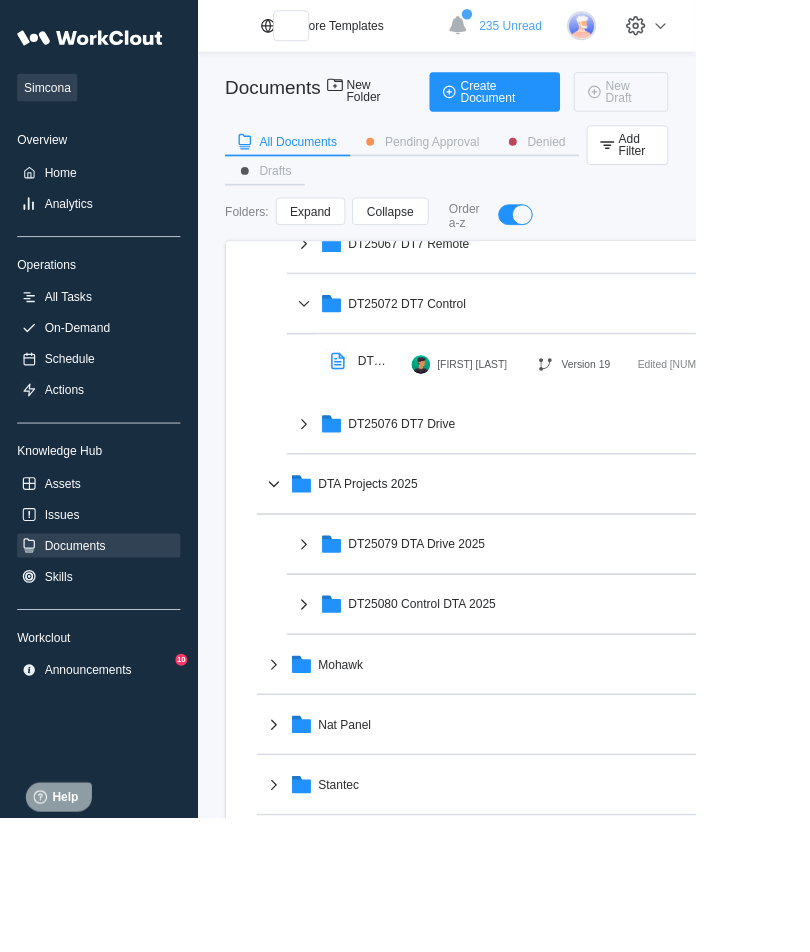 click on "DT25080 Control DTA 2025" at bounding box center [359, 3] 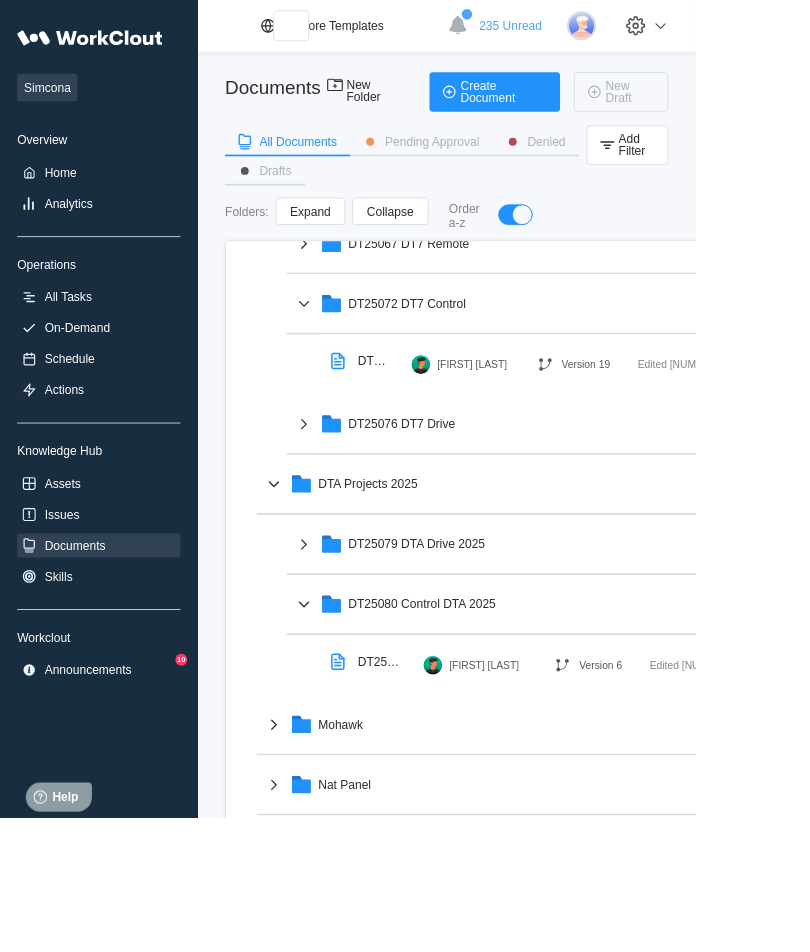 click on "DT25080 DTA Control 2025" at bounding box center [424, 420] 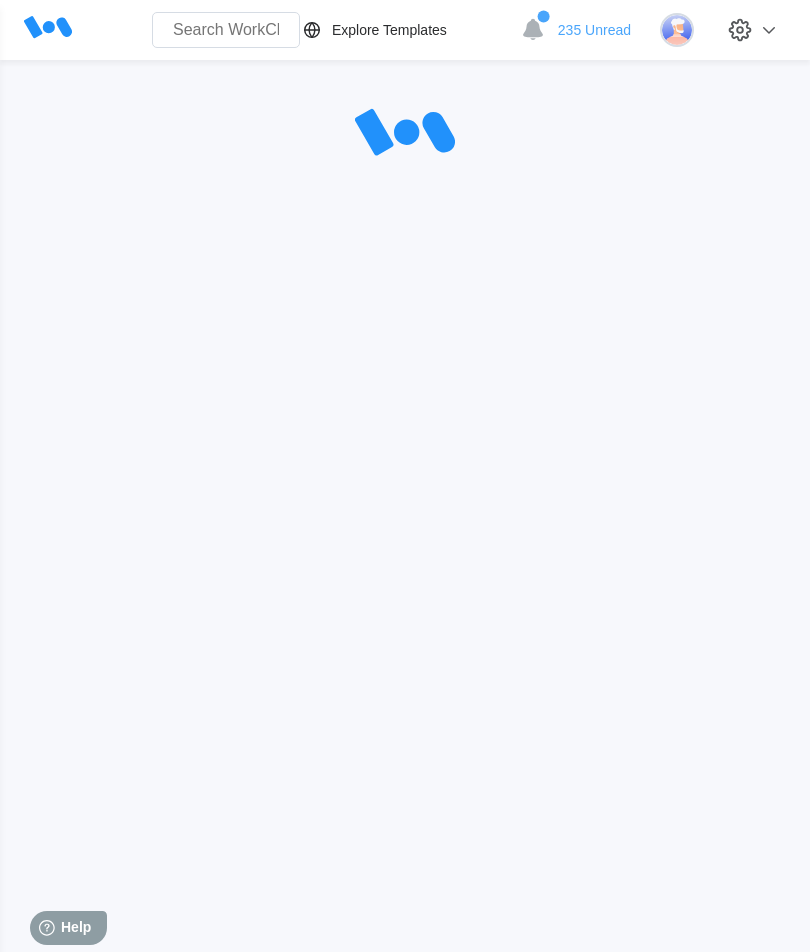 scroll, scrollTop: 2, scrollLeft: 0, axis: vertical 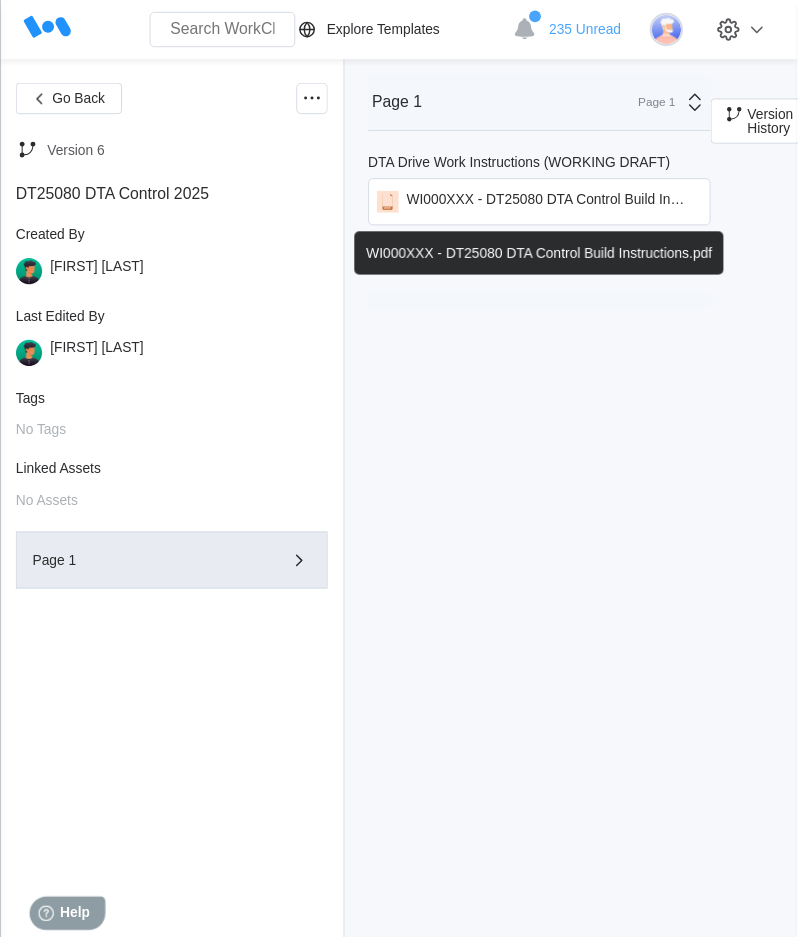 click on "WI000XXX - DT25080 DTA Control Build Instructions.pdf" at bounding box center [555, 205] 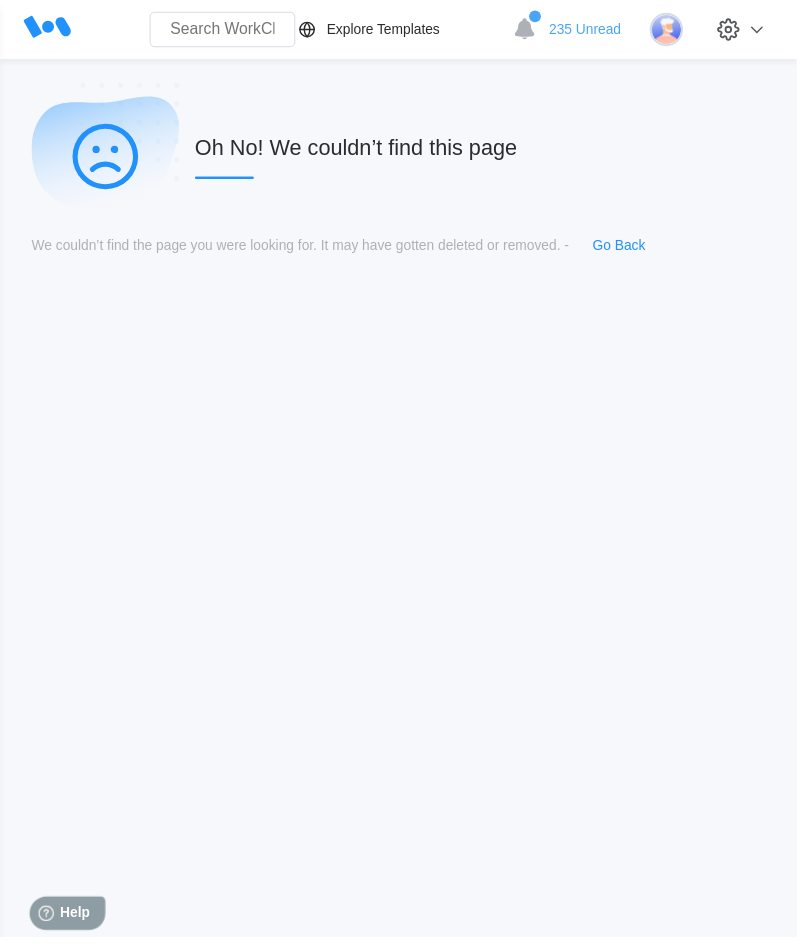 scroll, scrollTop: 0, scrollLeft: 0, axis: both 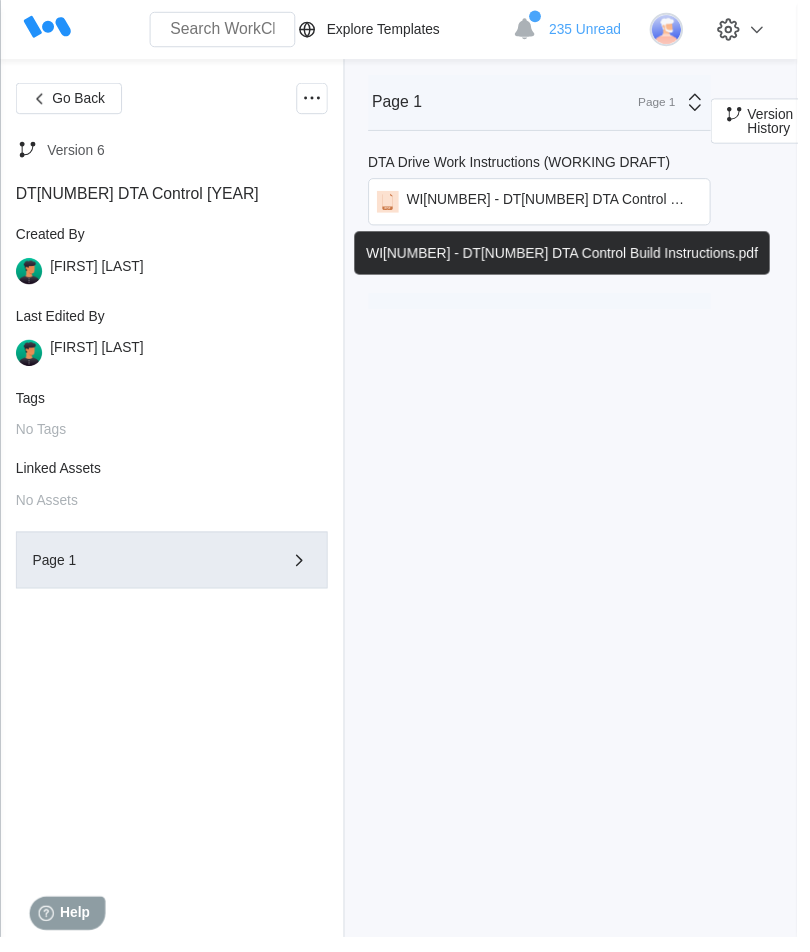 click on "WI000XXX - DT25080 DTA Control Build Instructions.pdf" at bounding box center [548, 205] 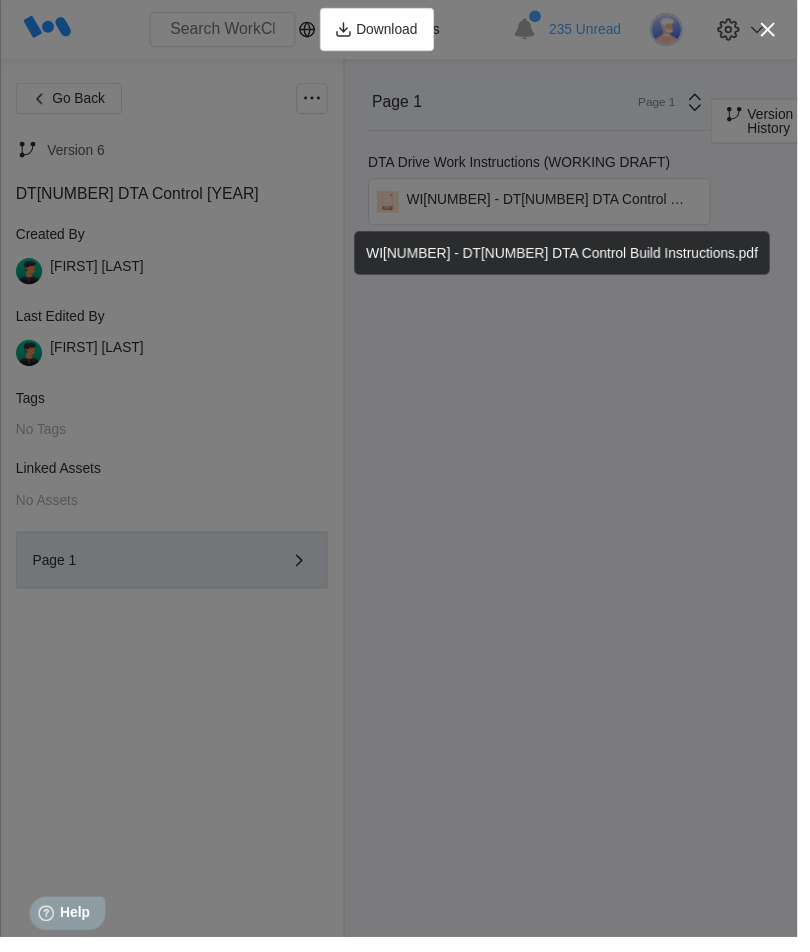 scroll, scrollTop: 0, scrollLeft: 0, axis: both 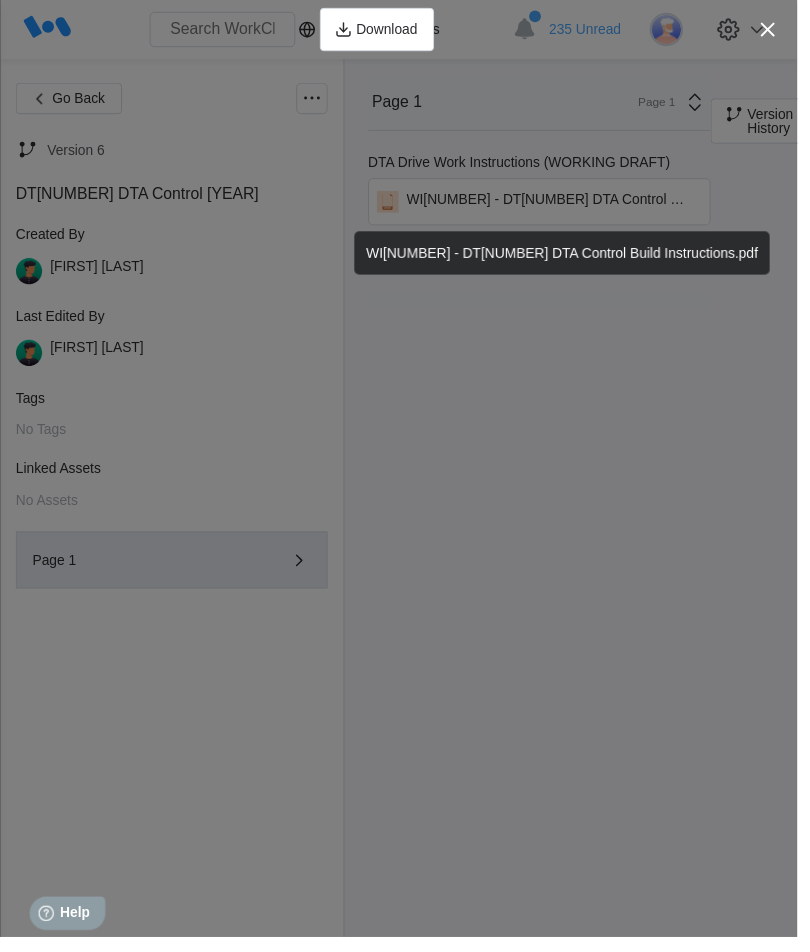 click at bounding box center (780, 30) 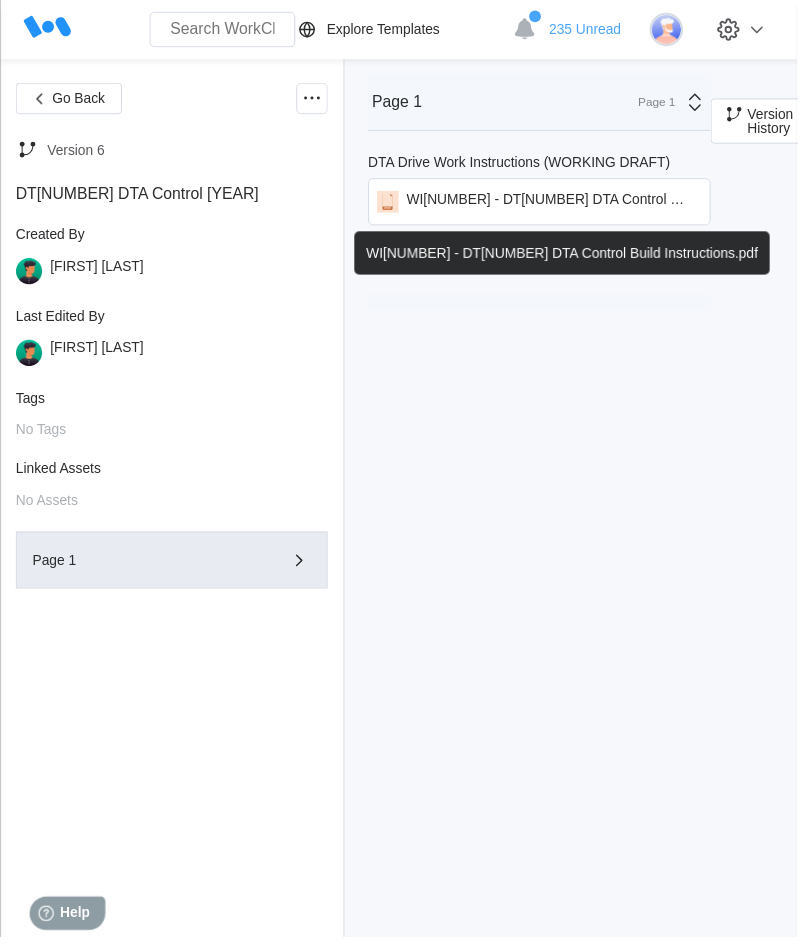 click on "WI000XXX - DT25080 DTA Control Build Instructions.pdf" at bounding box center [555, 205] 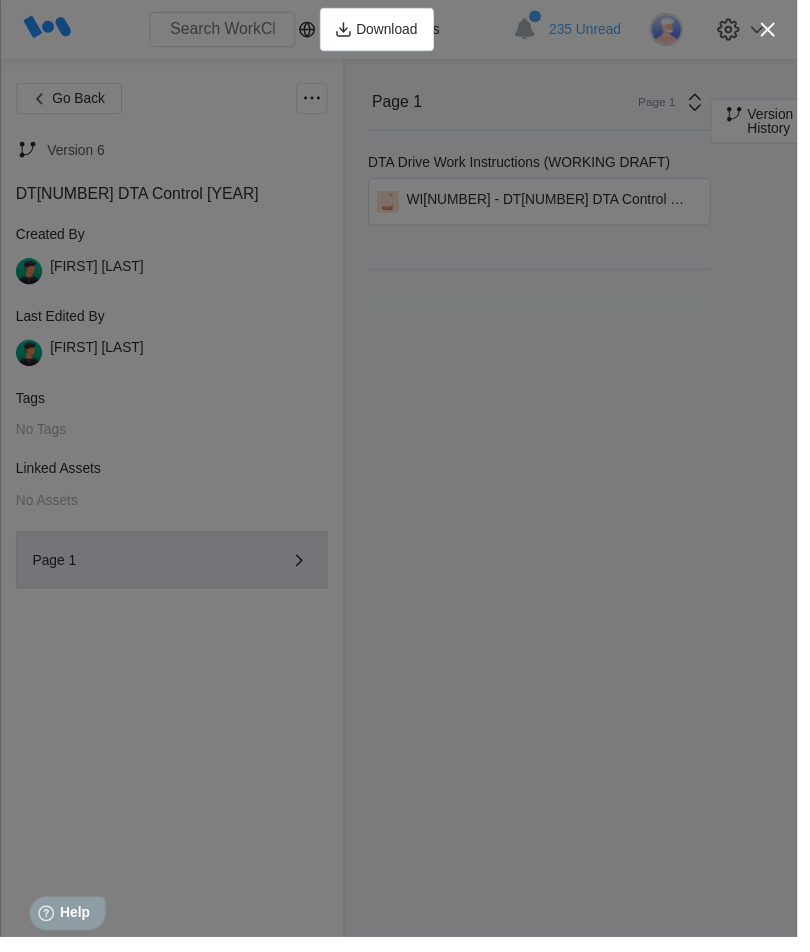 click on "Download" at bounding box center [393, 30] 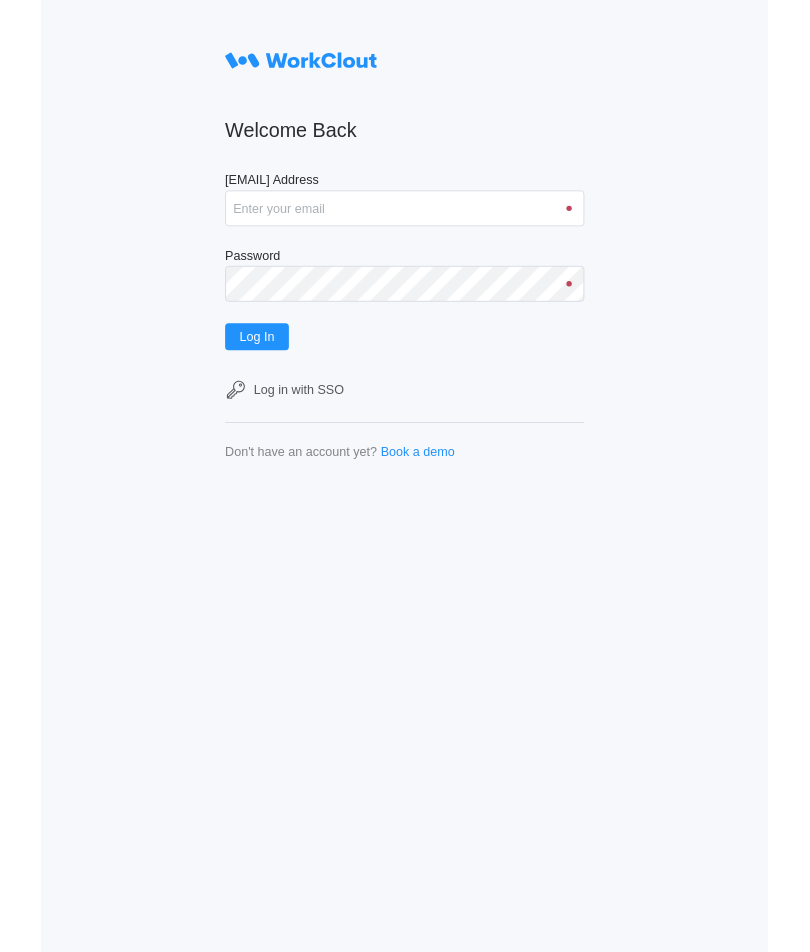 scroll, scrollTop: 0, scrollLeft: 0, axis: both 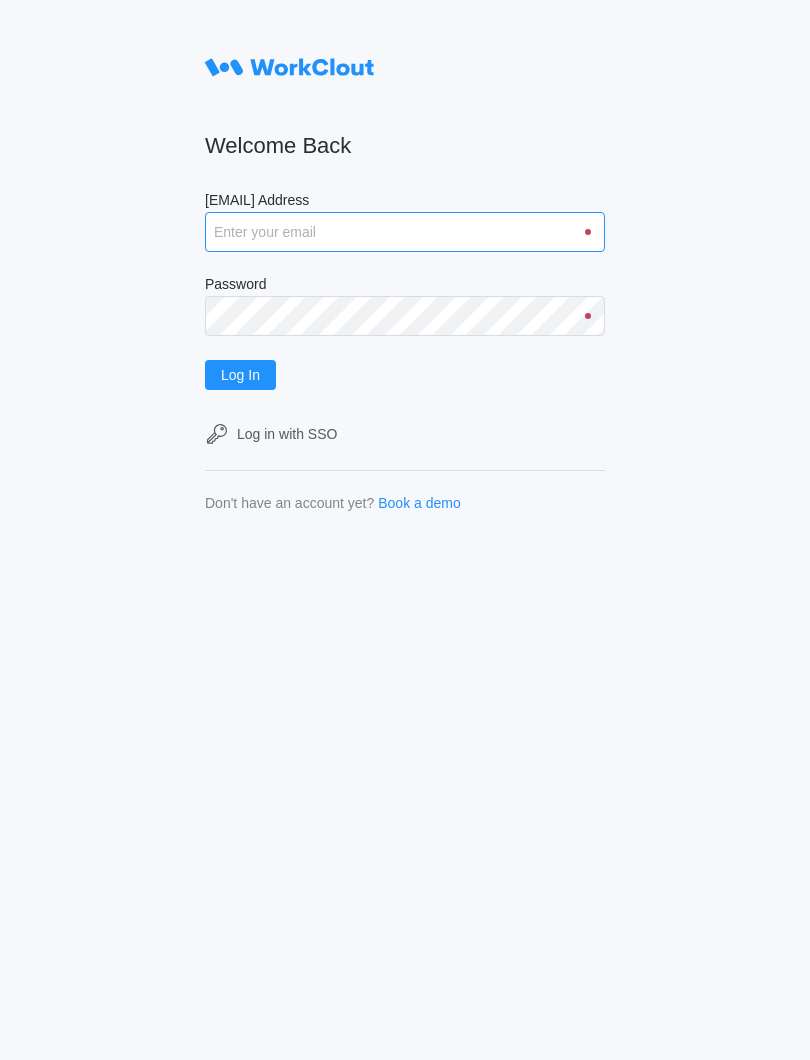 click on "Email Address" at bounding box center [405, 232] 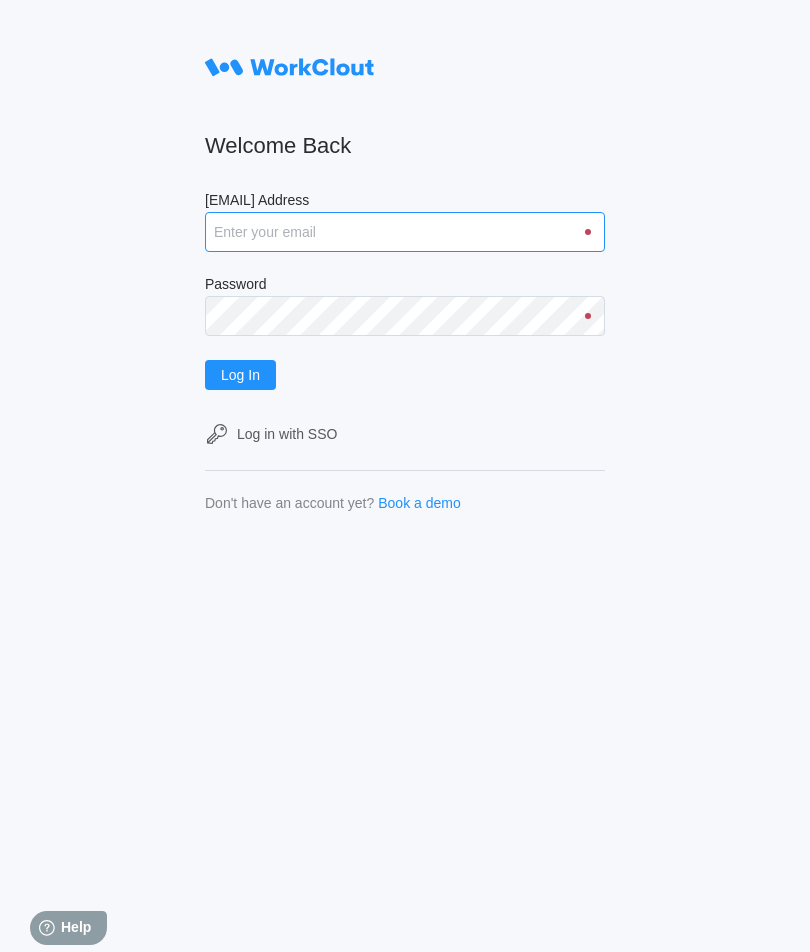 scroll, scrollTop: 0, scrollLeft: 0, axis: both 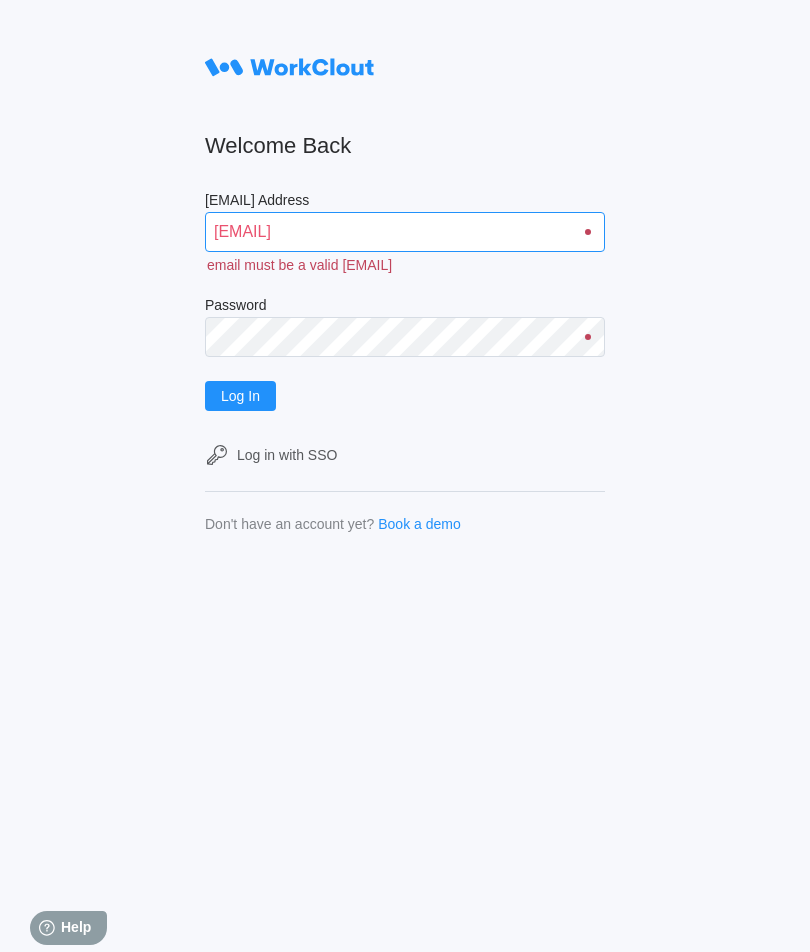 click on "sdessie@mailintor" at bounding box center [405, 232] 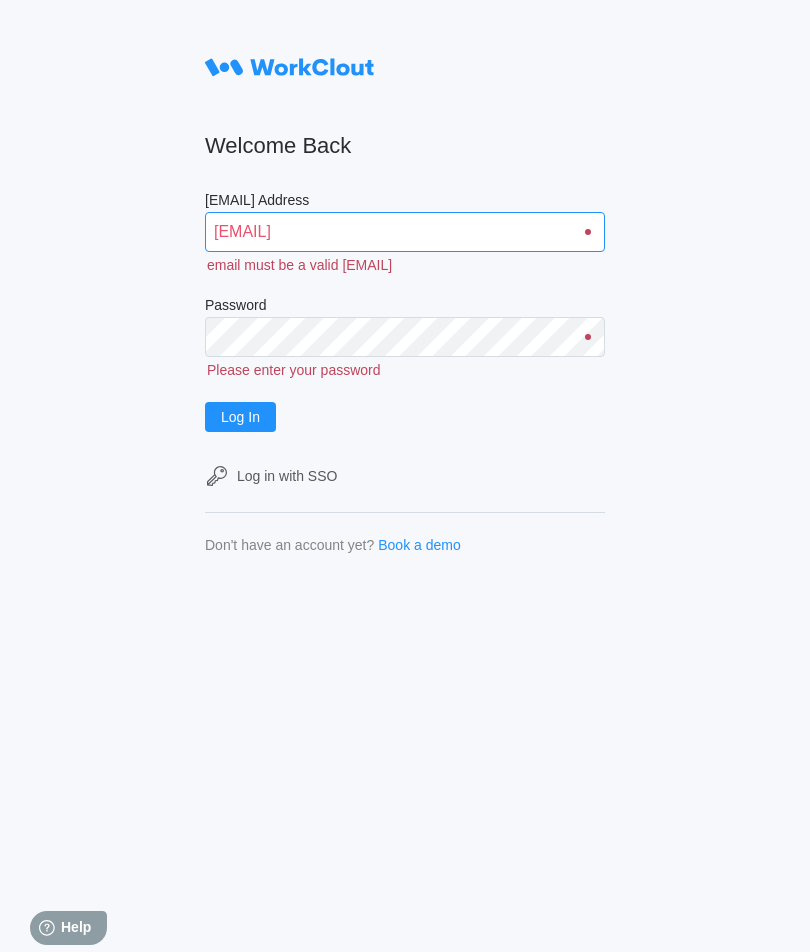 click on "sdessie@mailintor" at bounding box center (405, 232) 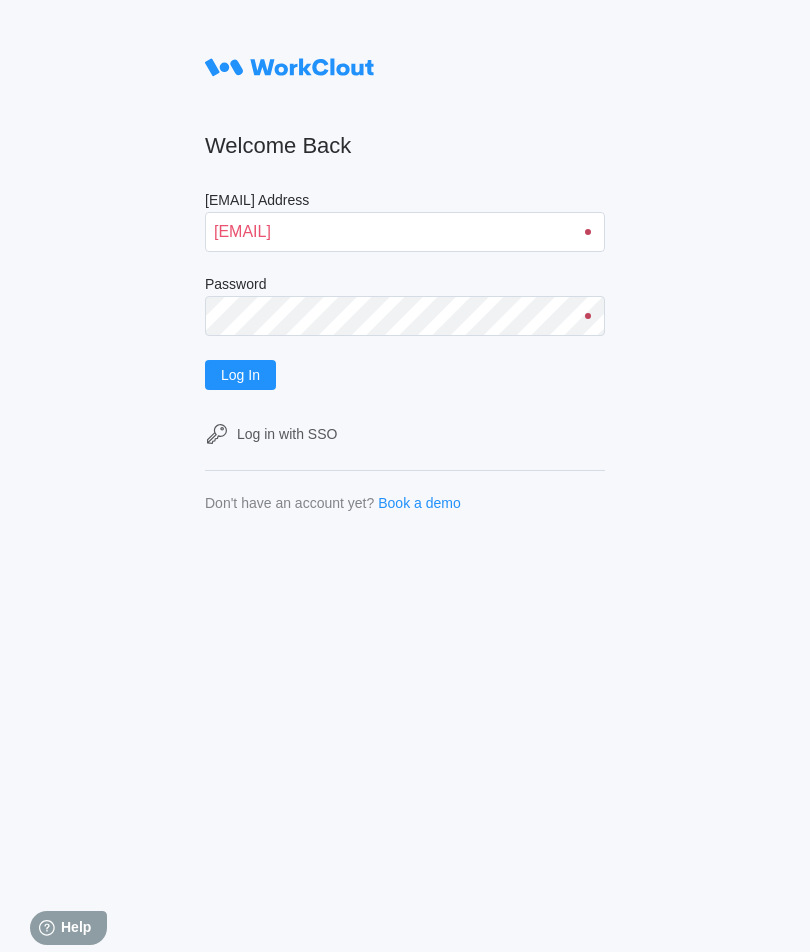 click on "Log In" at bounding box center [240, 375] 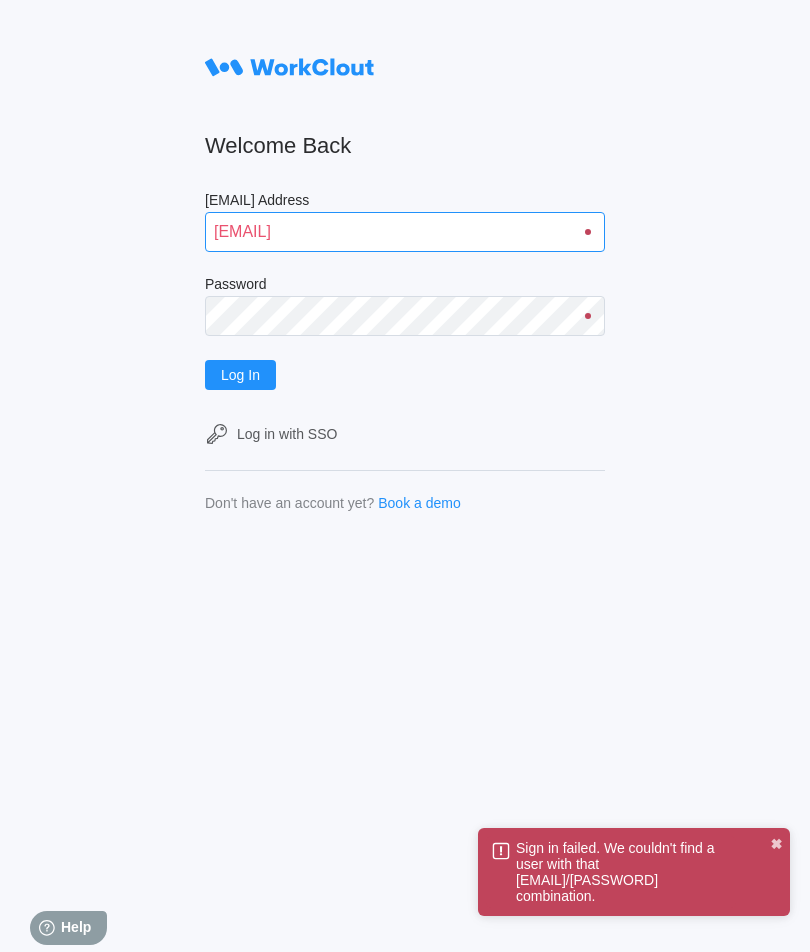 click on "sdessie@mailintor.com" at bounding box center (405, 232) 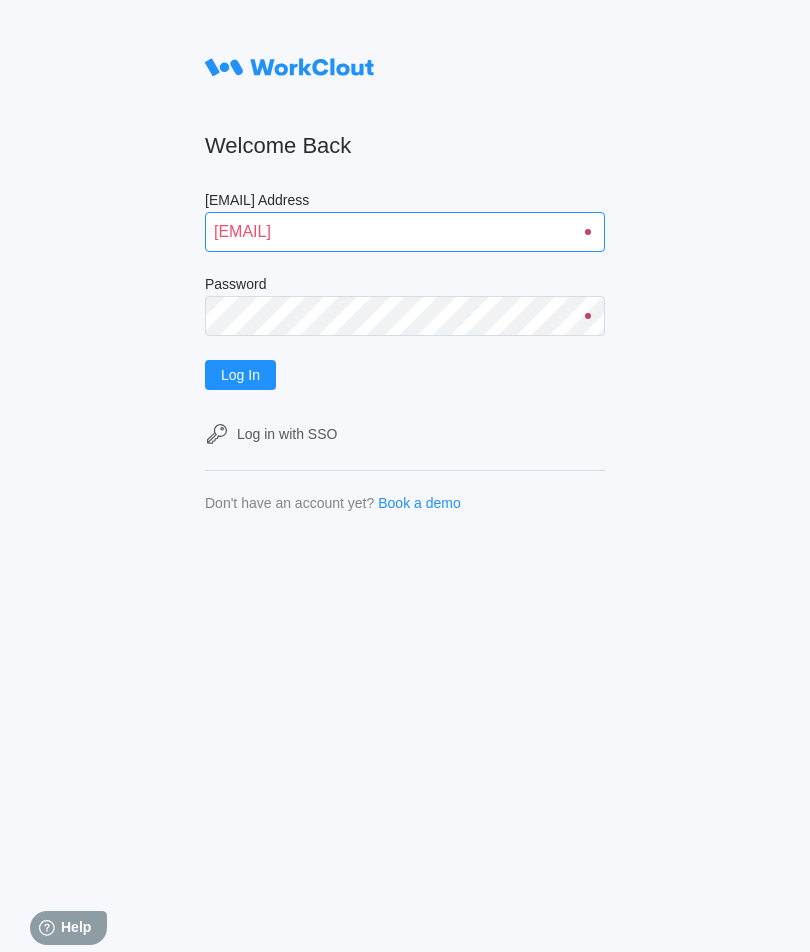 click on "sdessie@mailintor.com" at bounding box center (405, 232) 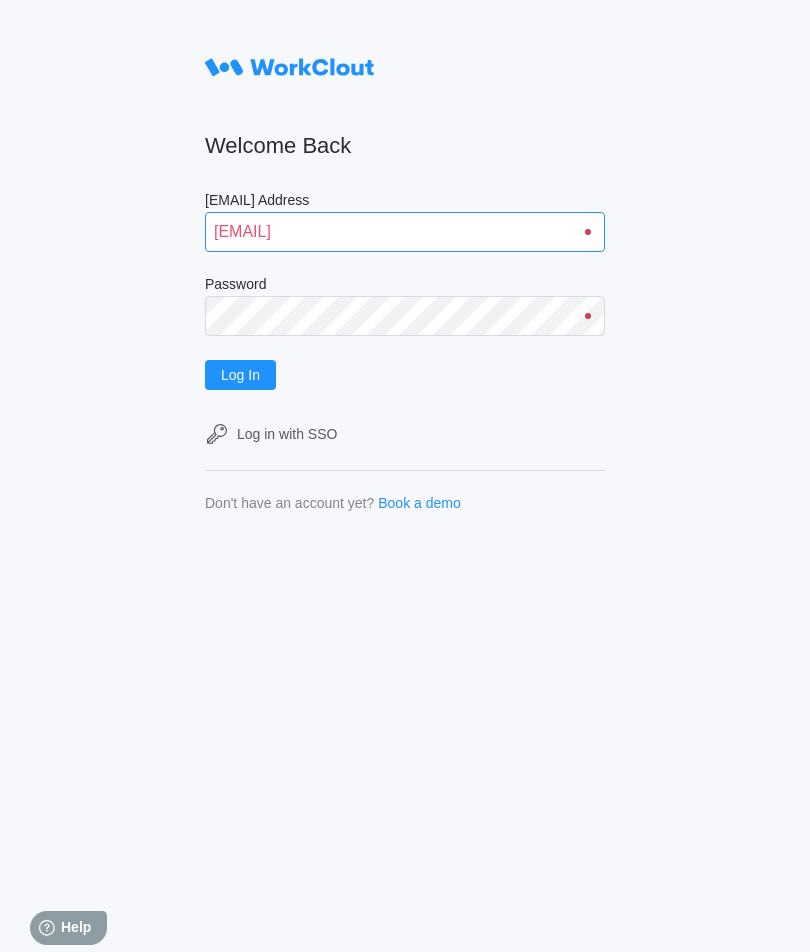 click on "sdessie@mailintor.com" at bounding box center (405, 232) 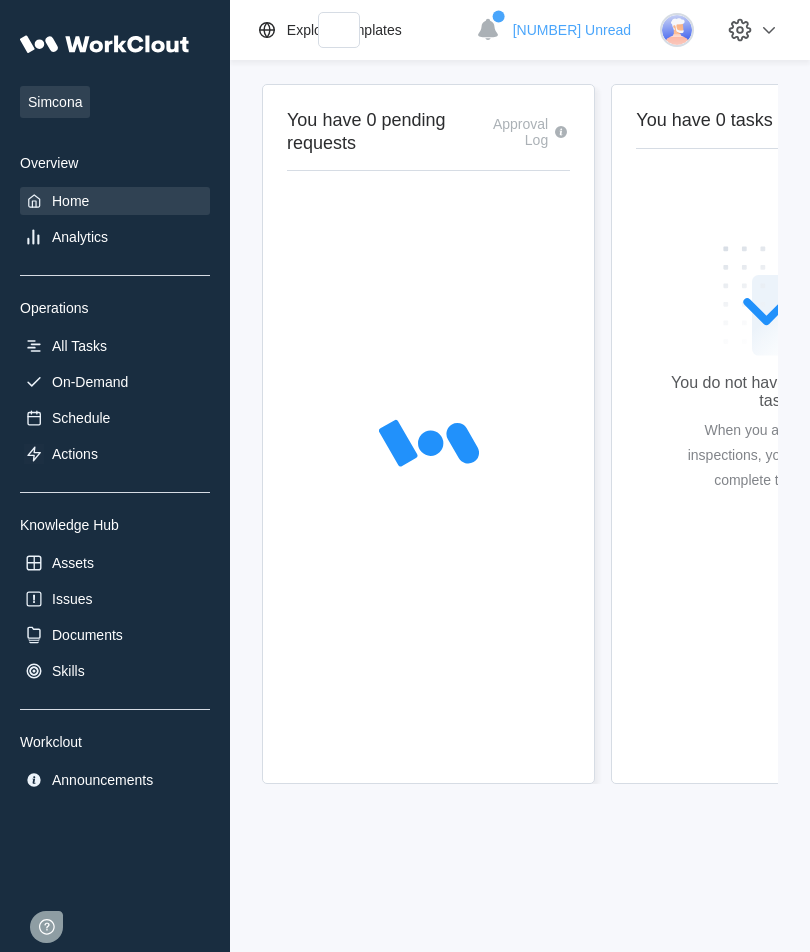 scroll, scrollTop: 0, scrollLeft: 0, axis: both 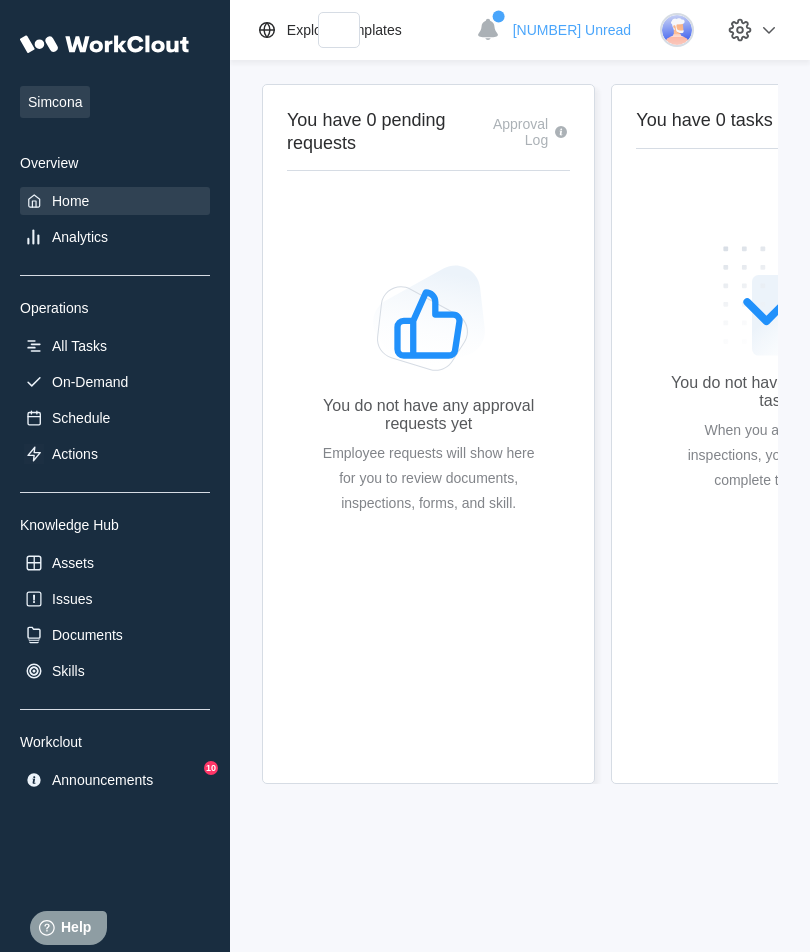 click on "Documents" at bounding box center [87, 635] 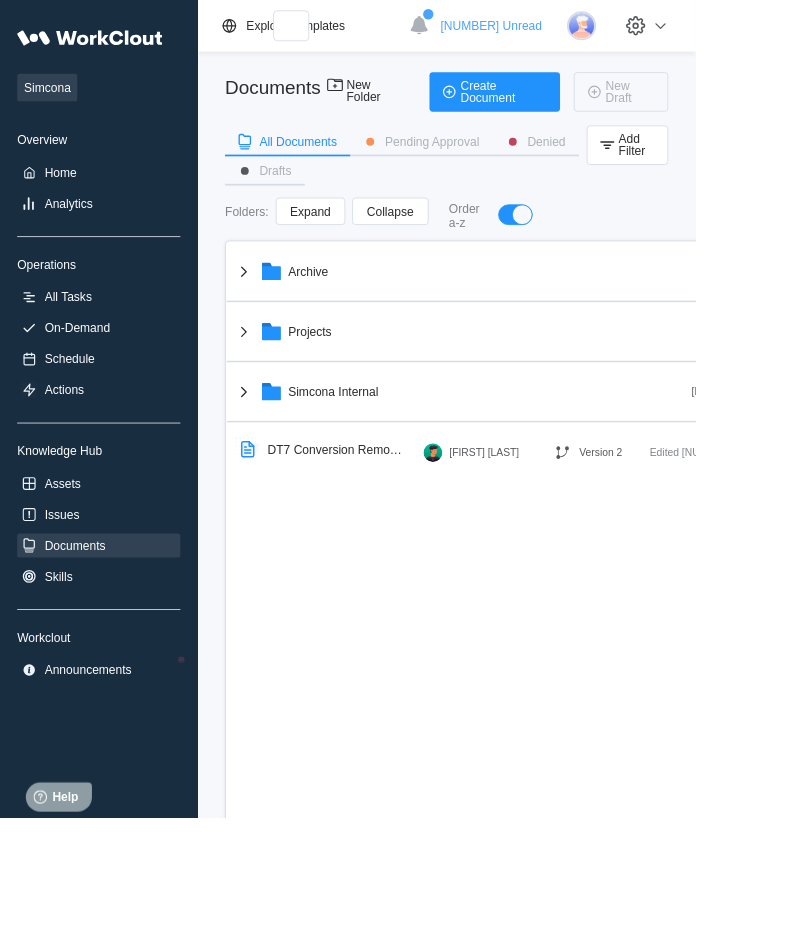 click on "Projects" at bounding box center [565, 316] 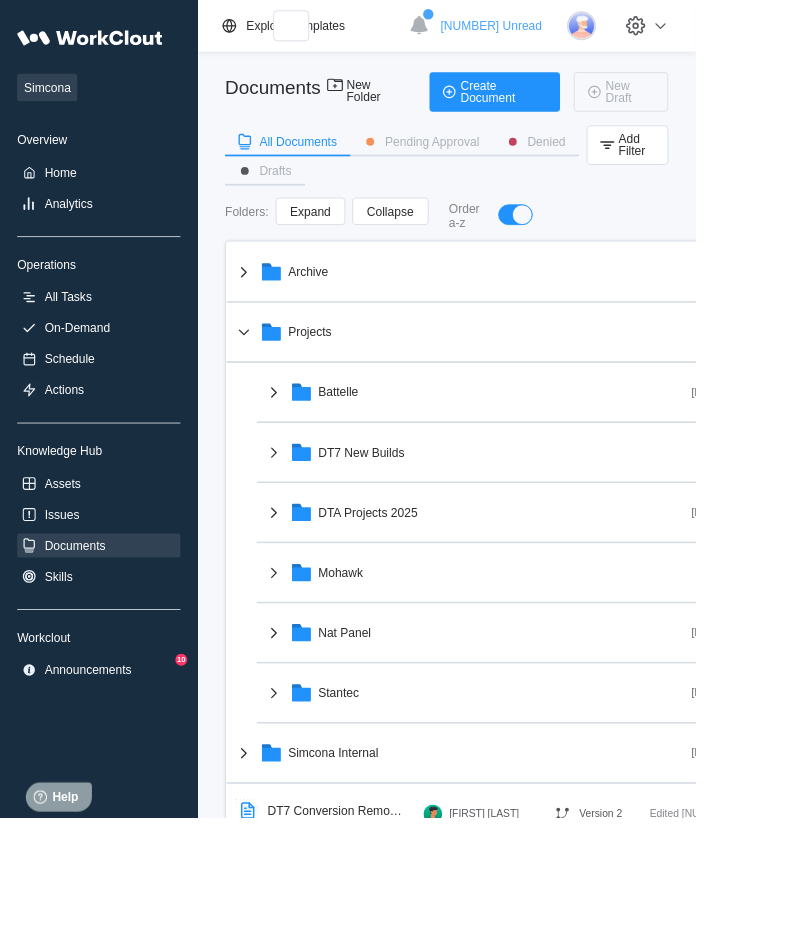click on "DT7 New Builds" at bounding box center [565, 316] 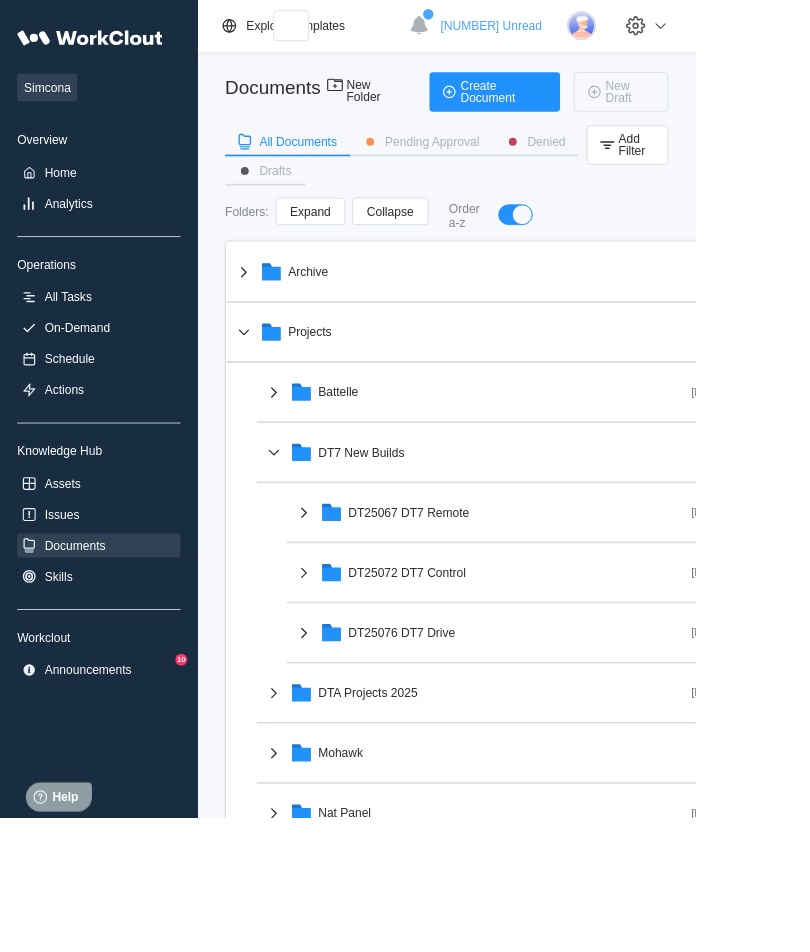 click on "DT25067 DT7 Remote" at bounding box center (565, 316) 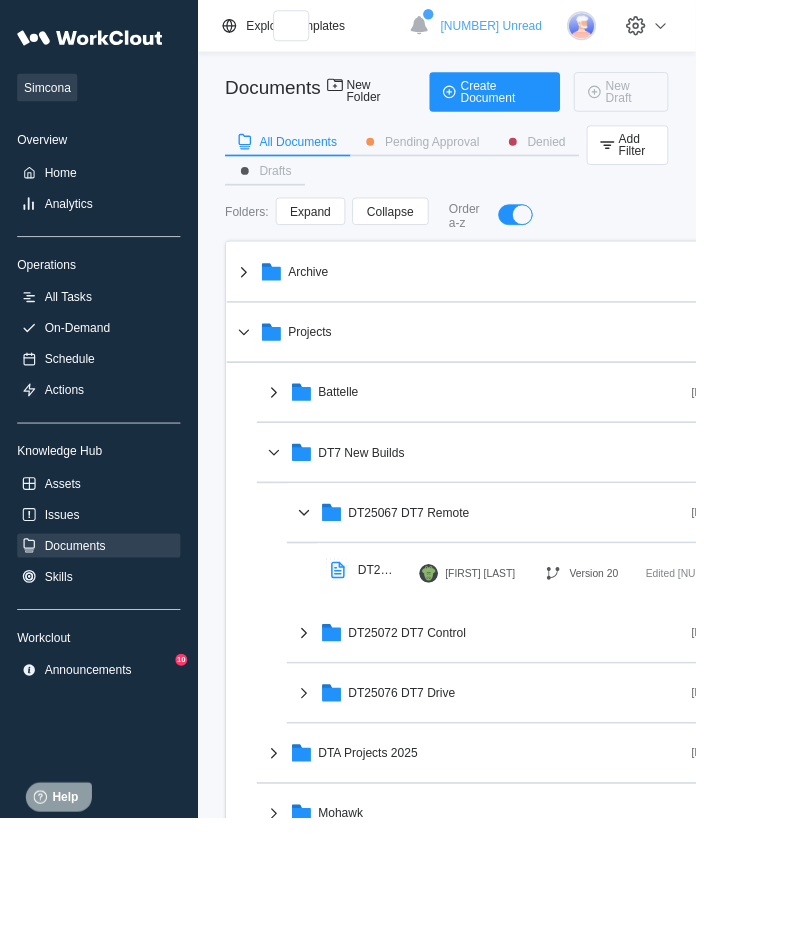 click on "DT25067 Build Instructions Jesse Martin Version 20 Edited [NUMBER] hours ago" at bounding box center [665, 667] 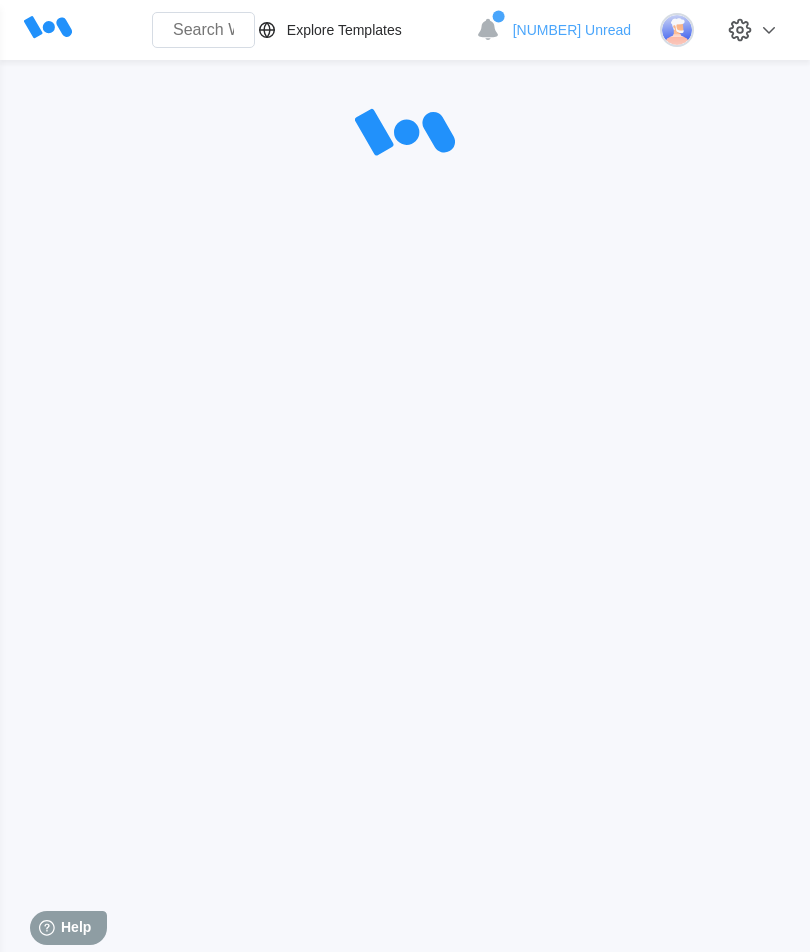 scroll, scrollTop: 2, scrollLeft: 0, axis: vertical 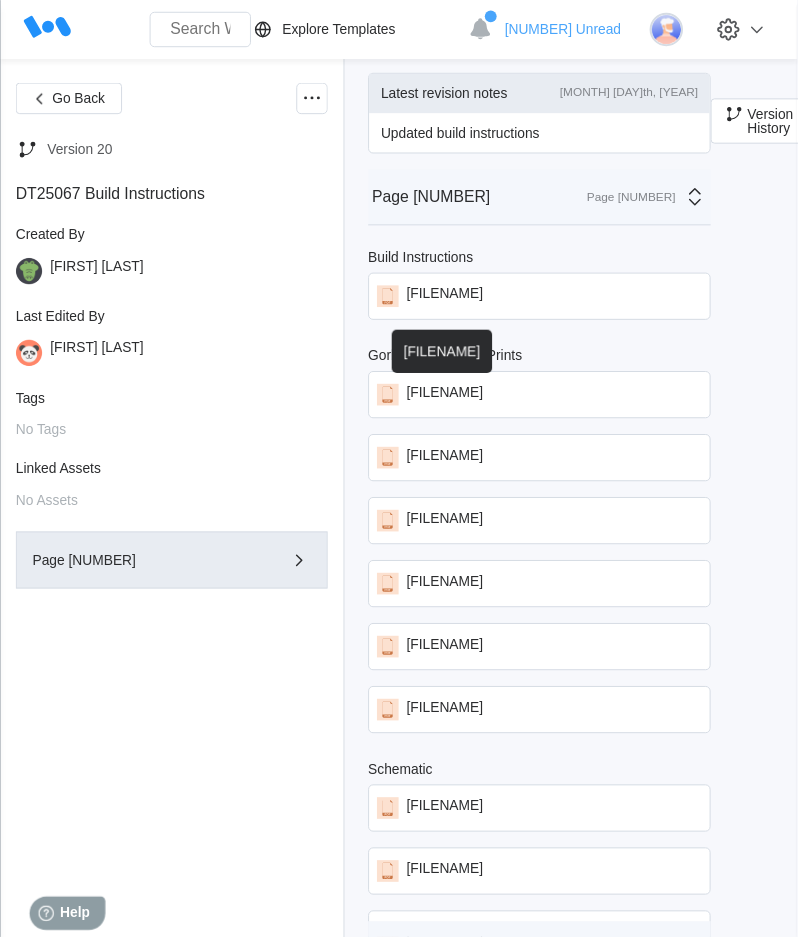 click on "[FILENAME]" at bounding box center (452, 301) 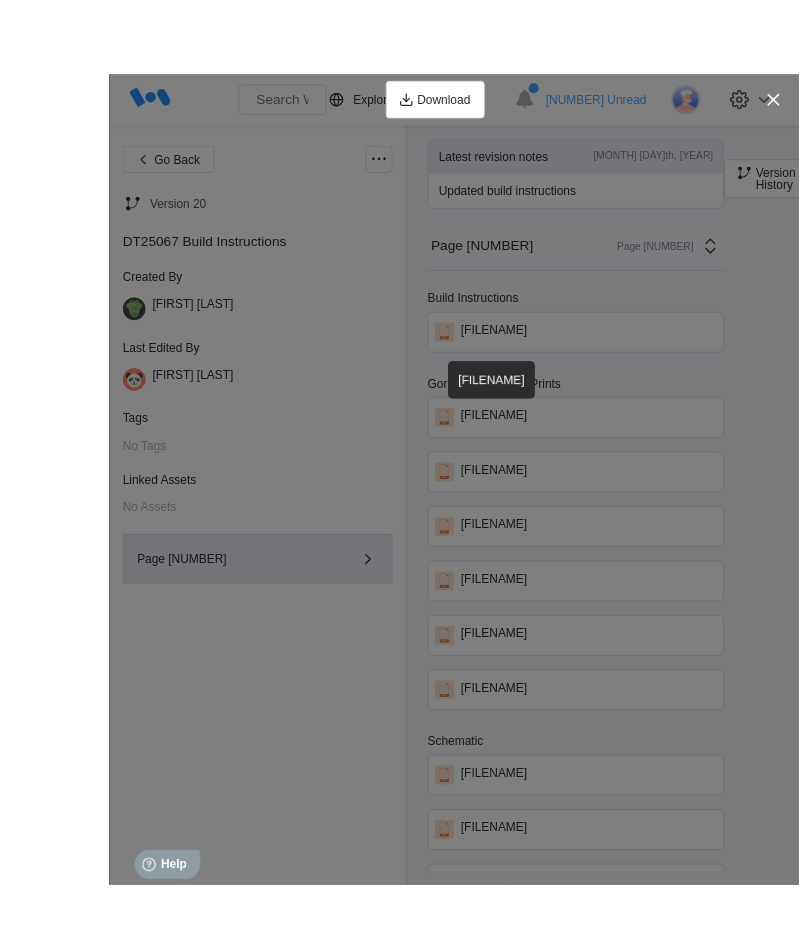 scroll, scrollTop: 8, scrollLeft: 0, axis: vertical 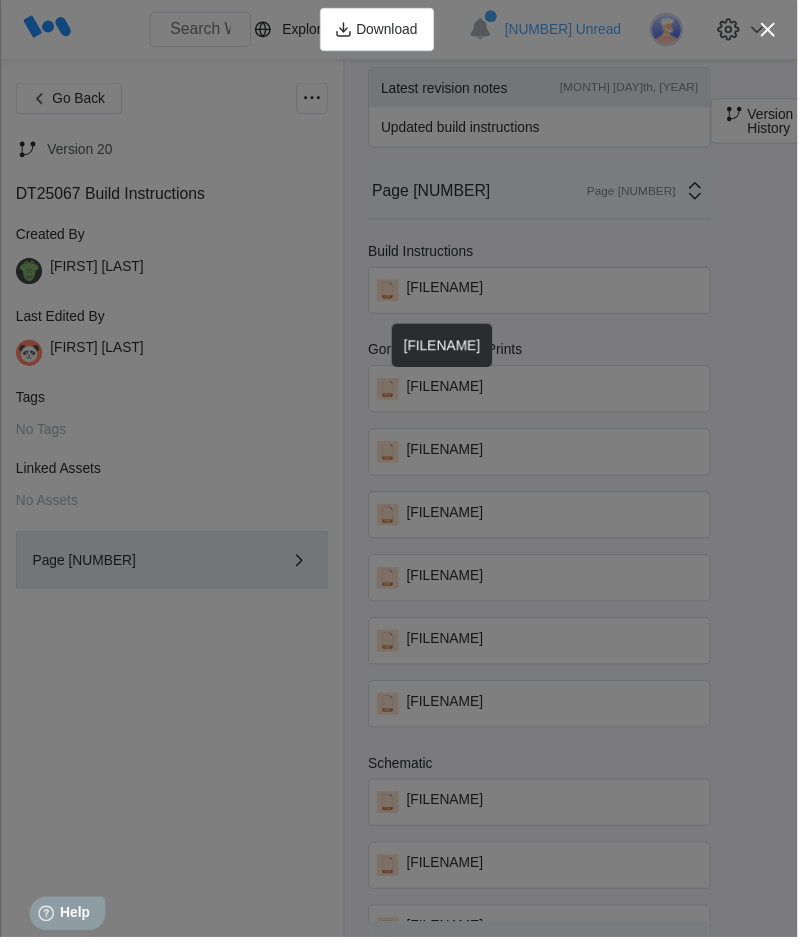 click on "Download" at bounding box center (393, 30) 